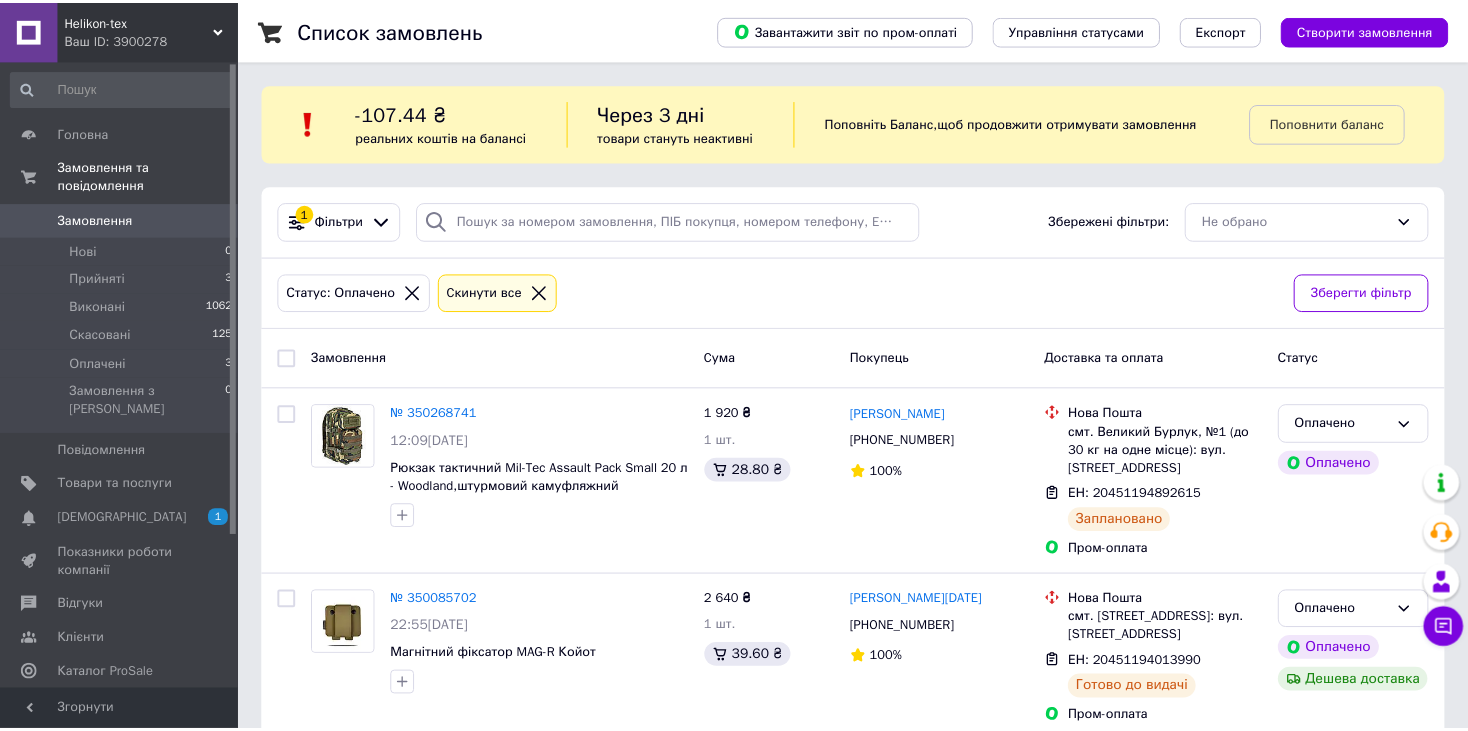scroll, scrollTop: 0, scrollLeft: 0, axis: both 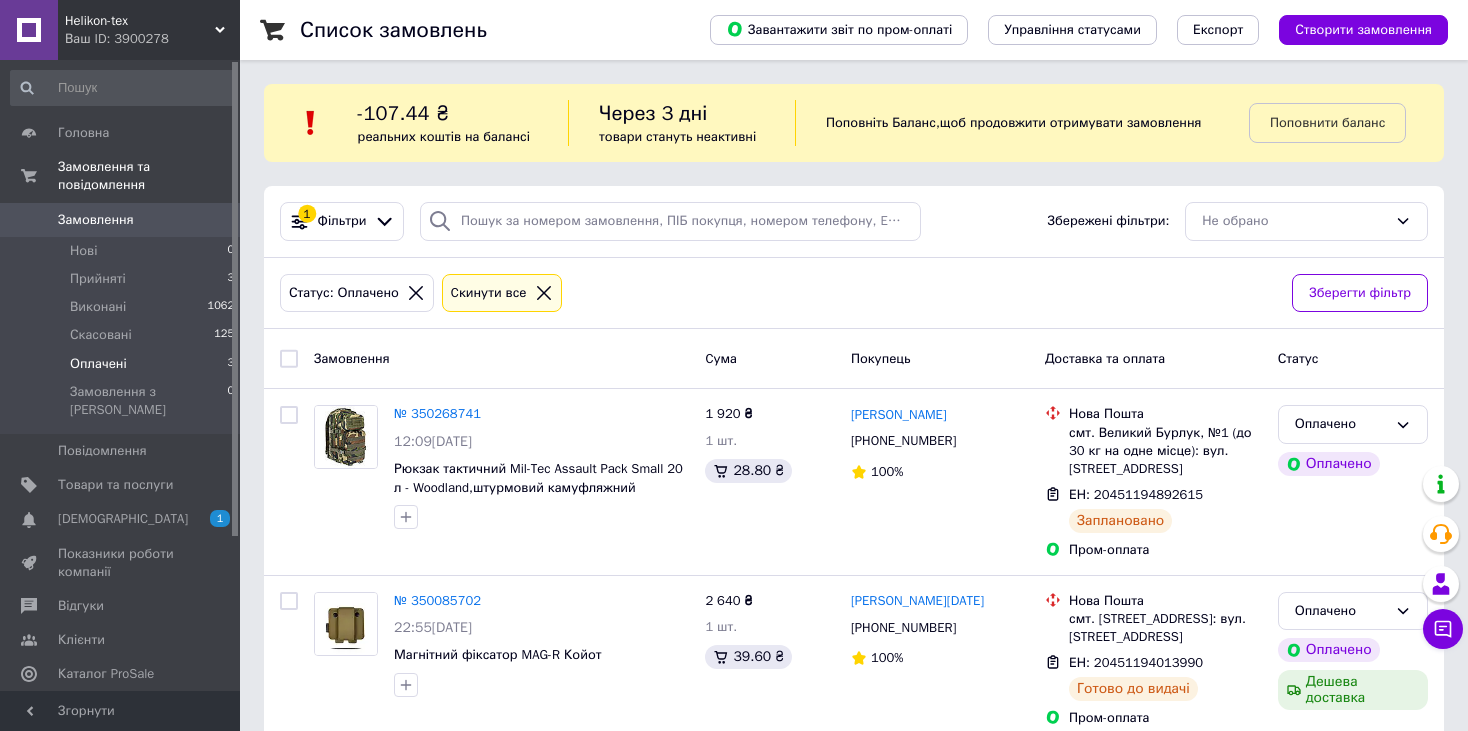 click on "Замовлення" at bounding box center [96, 220] 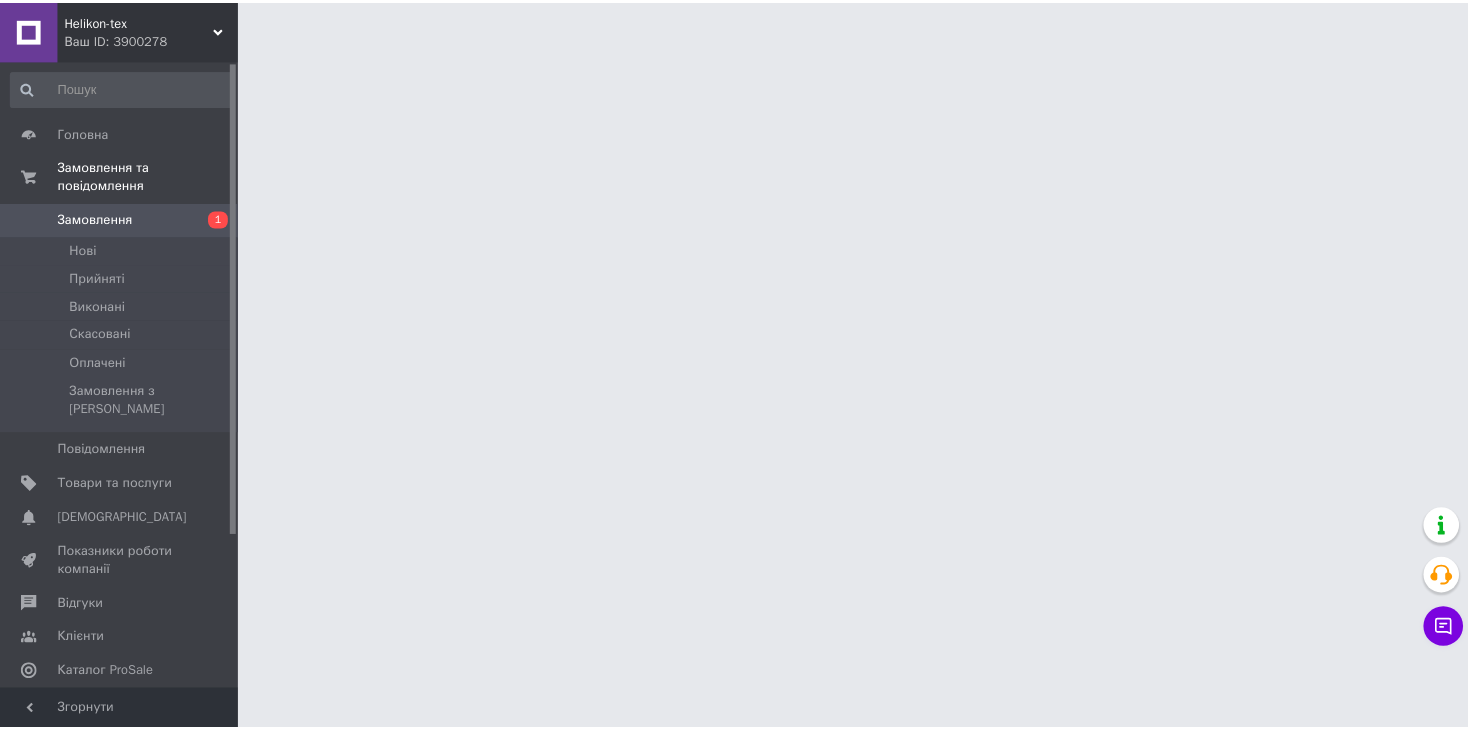 scroll, scrollTop: 0, scrollLeft: 0, axis: both 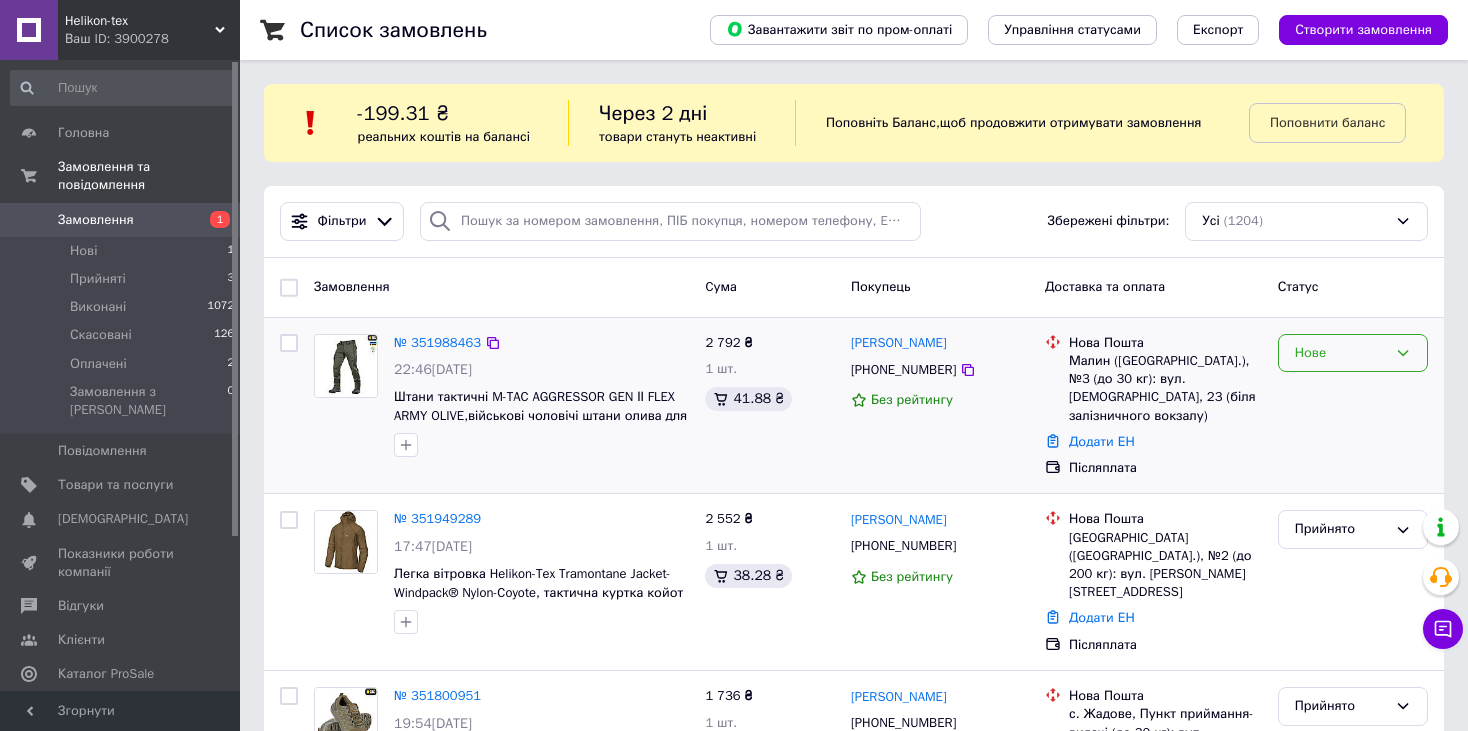 click on "Нове" at bounding box center [1341, 353] 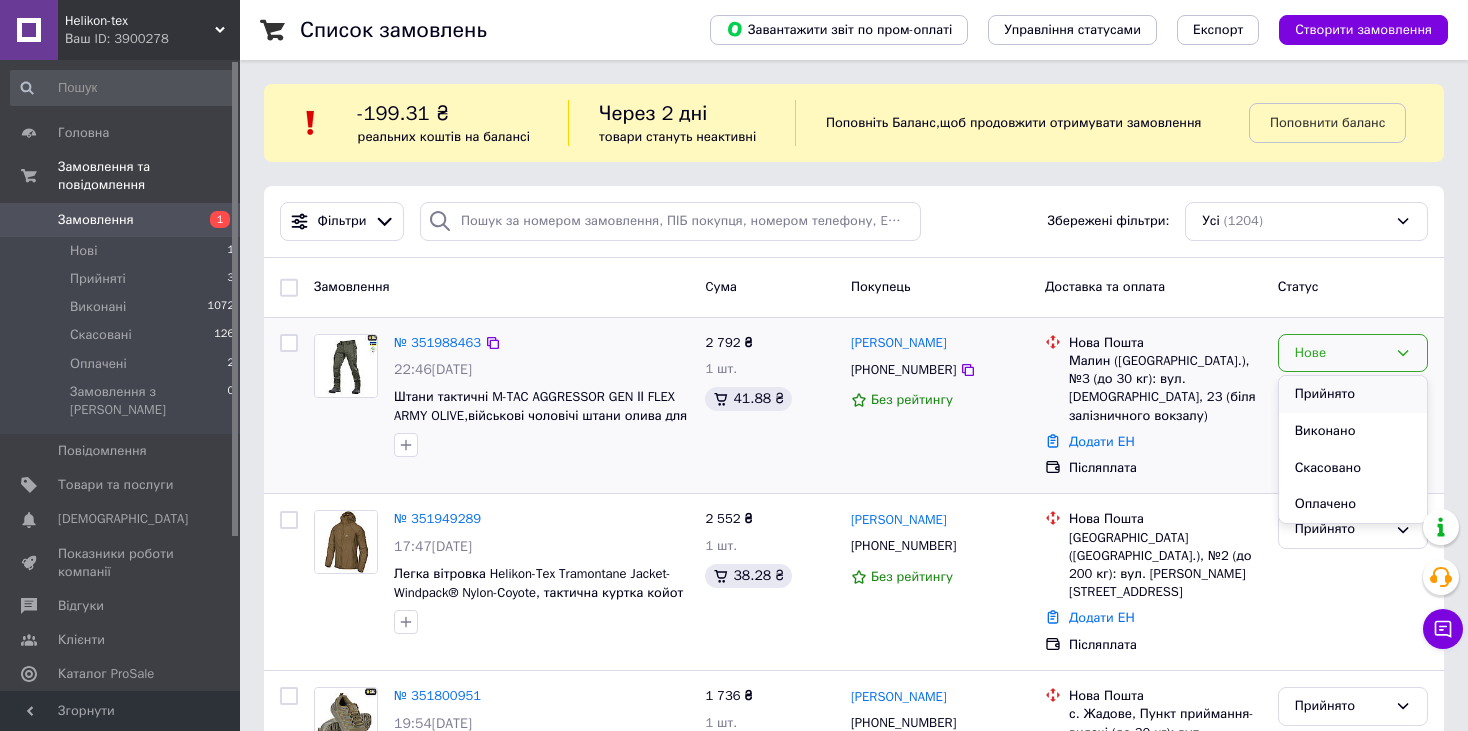 click on "Прийнято" at bounding box center (1353, 394) 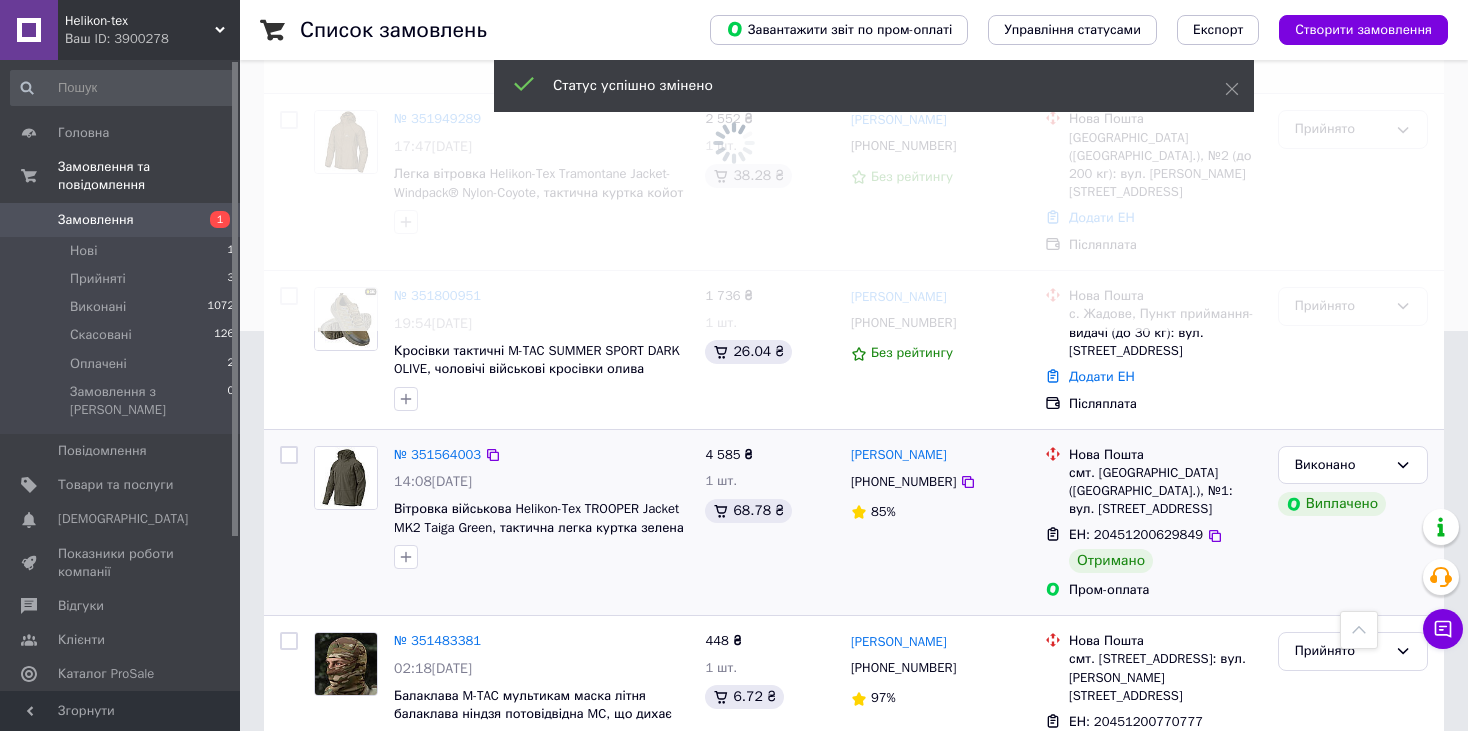 scroll, scrollTop: 600, scrollLeft: 0, axis: vertical 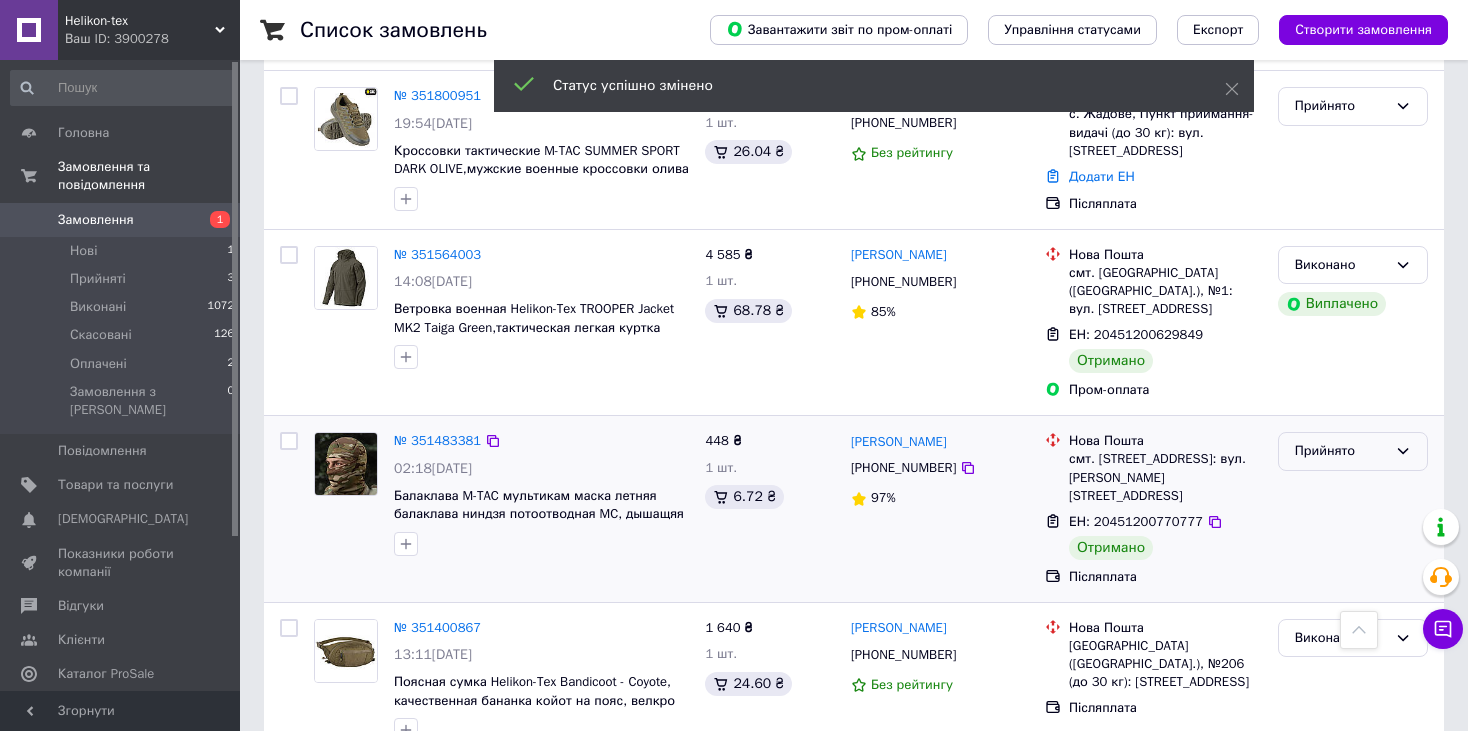 click on "Прийнято" at bounding box center (1341, 451) 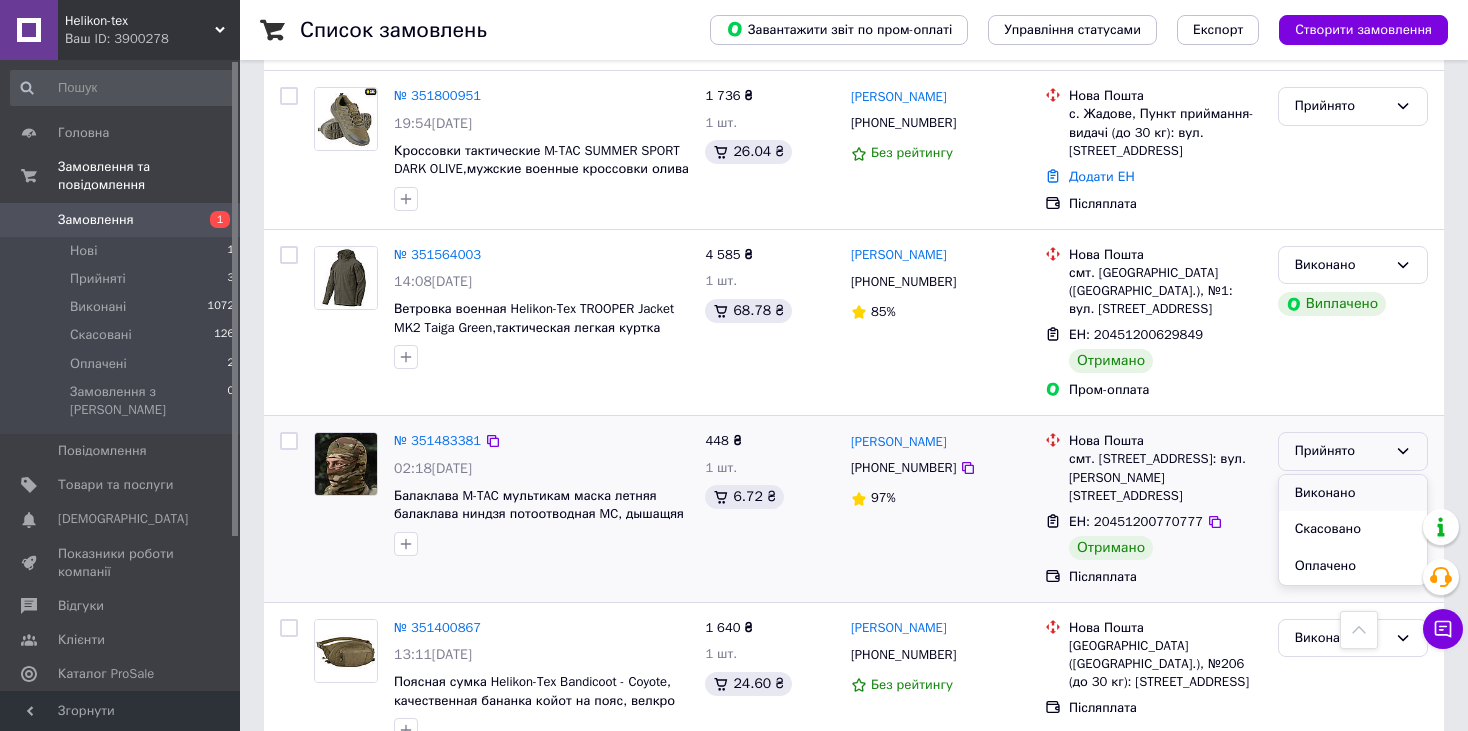 click on "Виконано" at bounding box center (1353, 493) 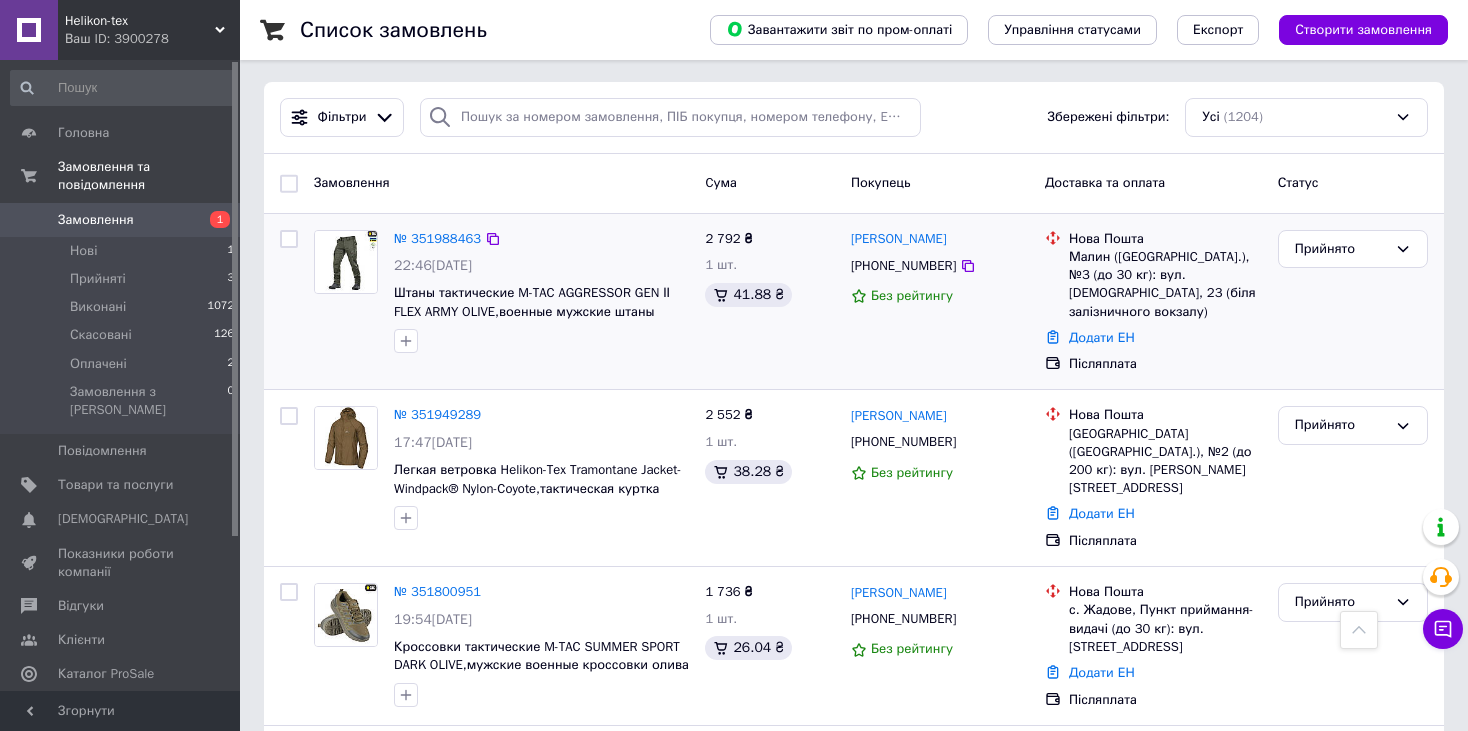scroll, scrollTop: 0, scrollLeft: 0, axis: both 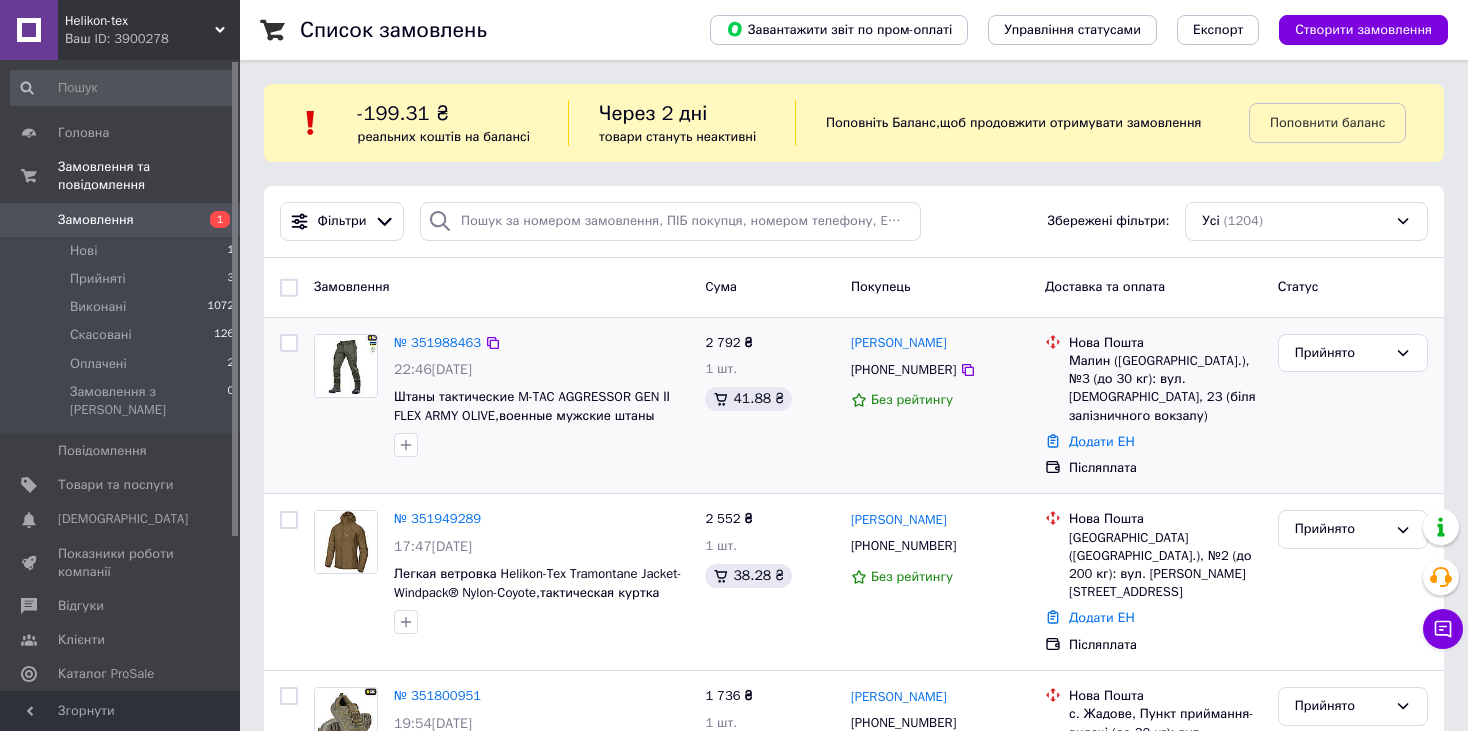 click on "[PHONE_NUMBER]" at bounding box center (903, 370) 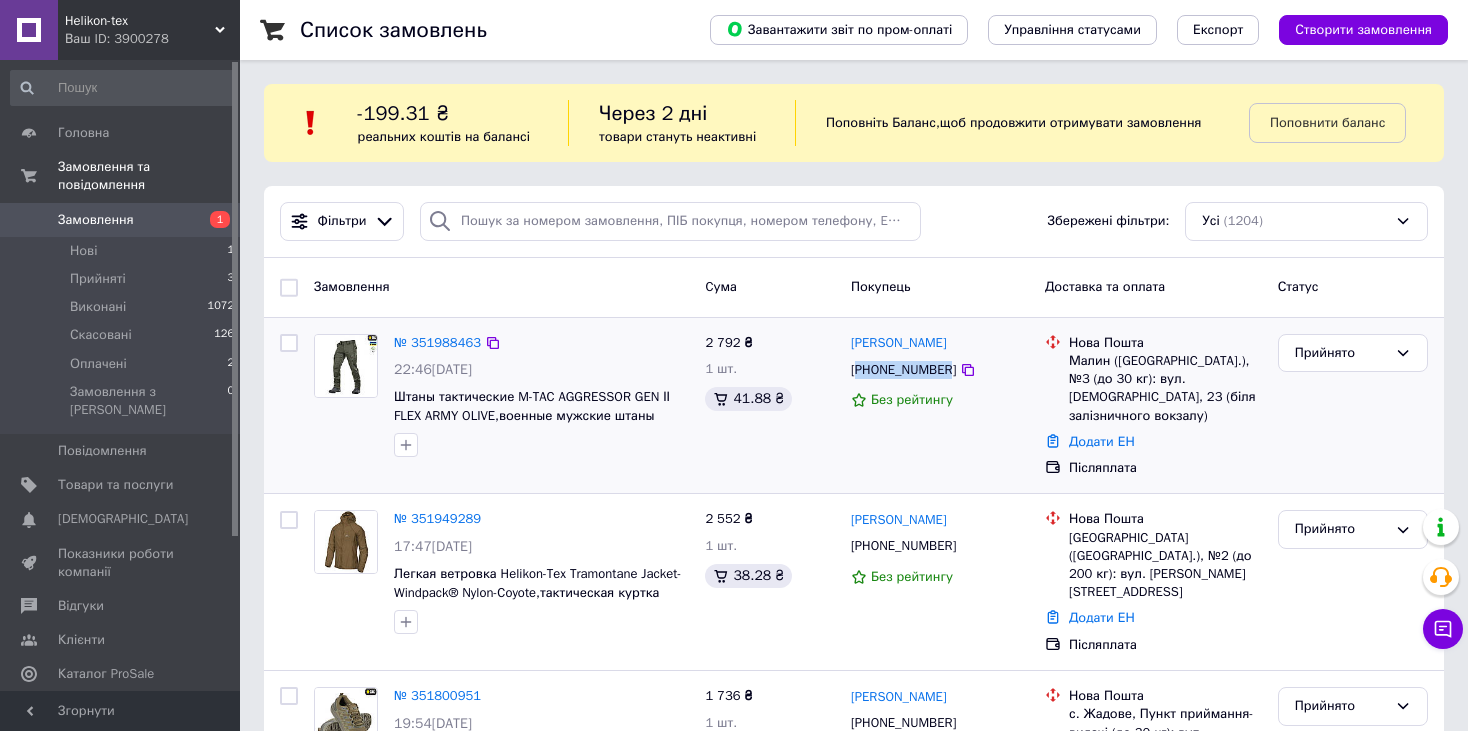 click on "[PHONE_NUMBER]" at bounding box center (903, 370) 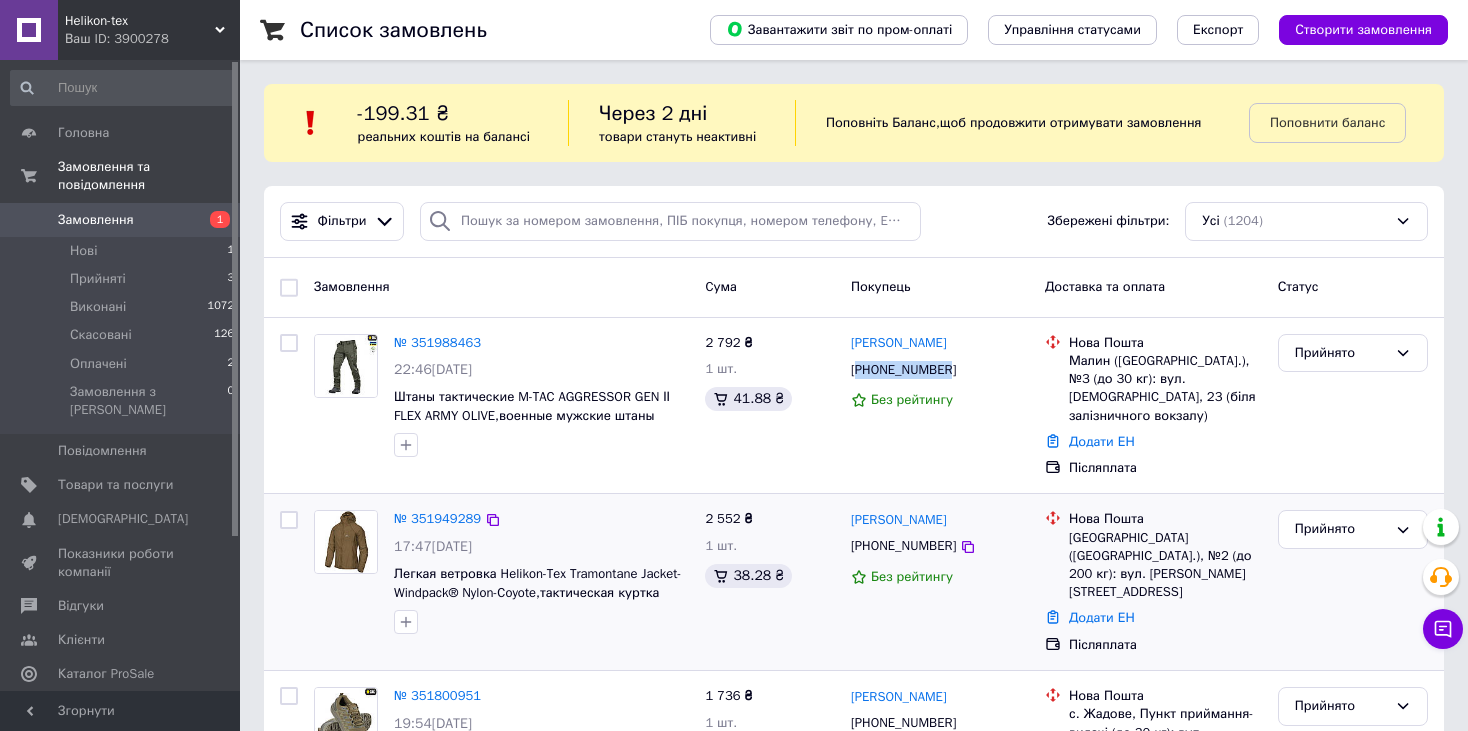 copy on "380968916148" 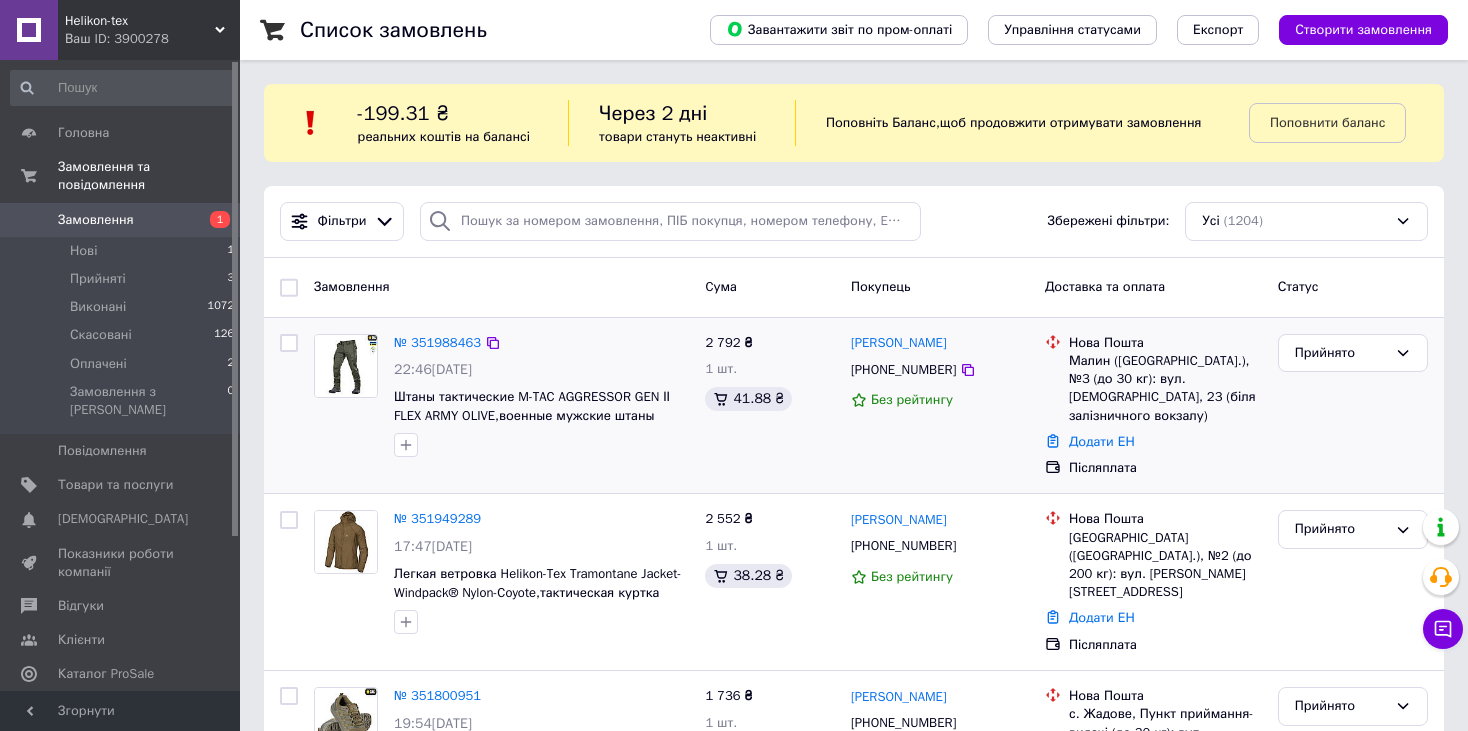 click on "№ 351988463" at bounding box center (437, 343) 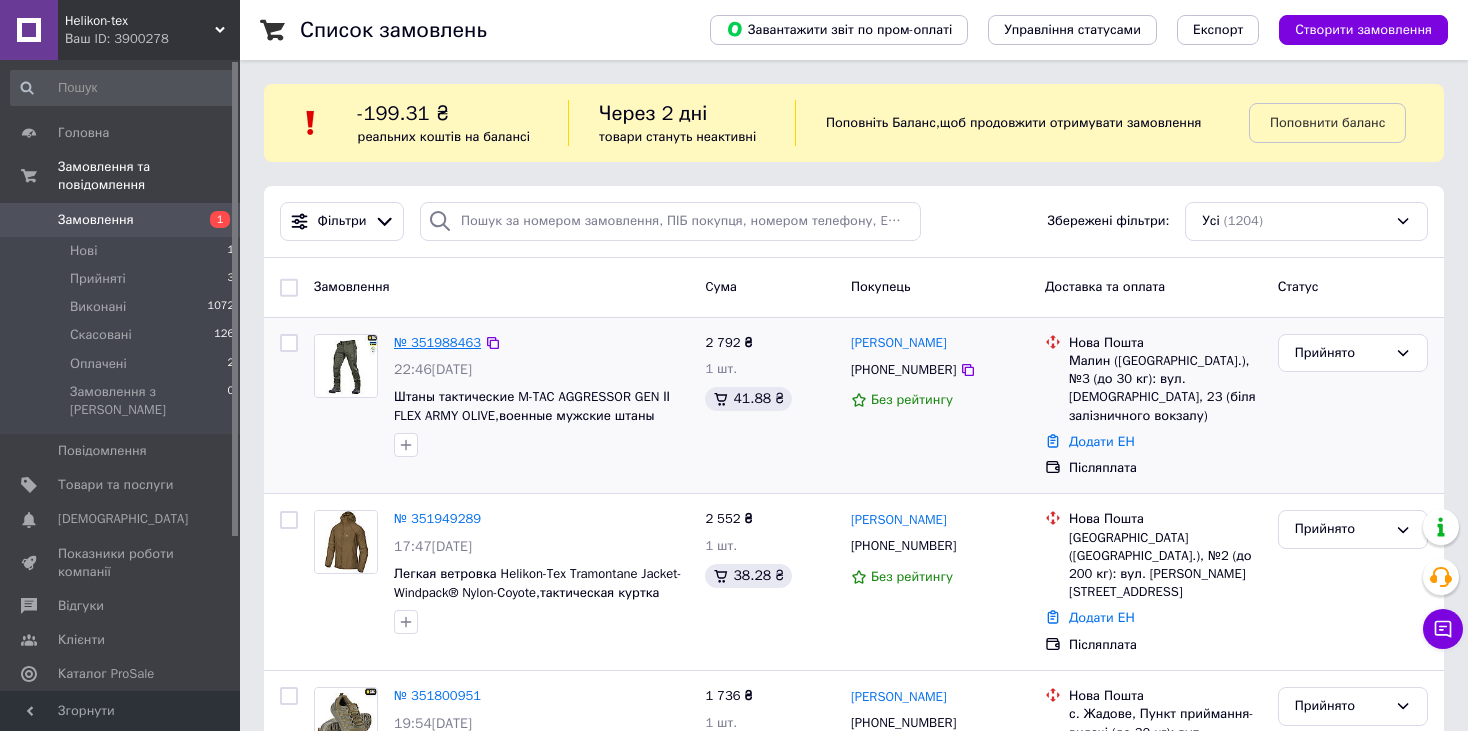 click on "№ 351988463" at bounding box center (437, 342) 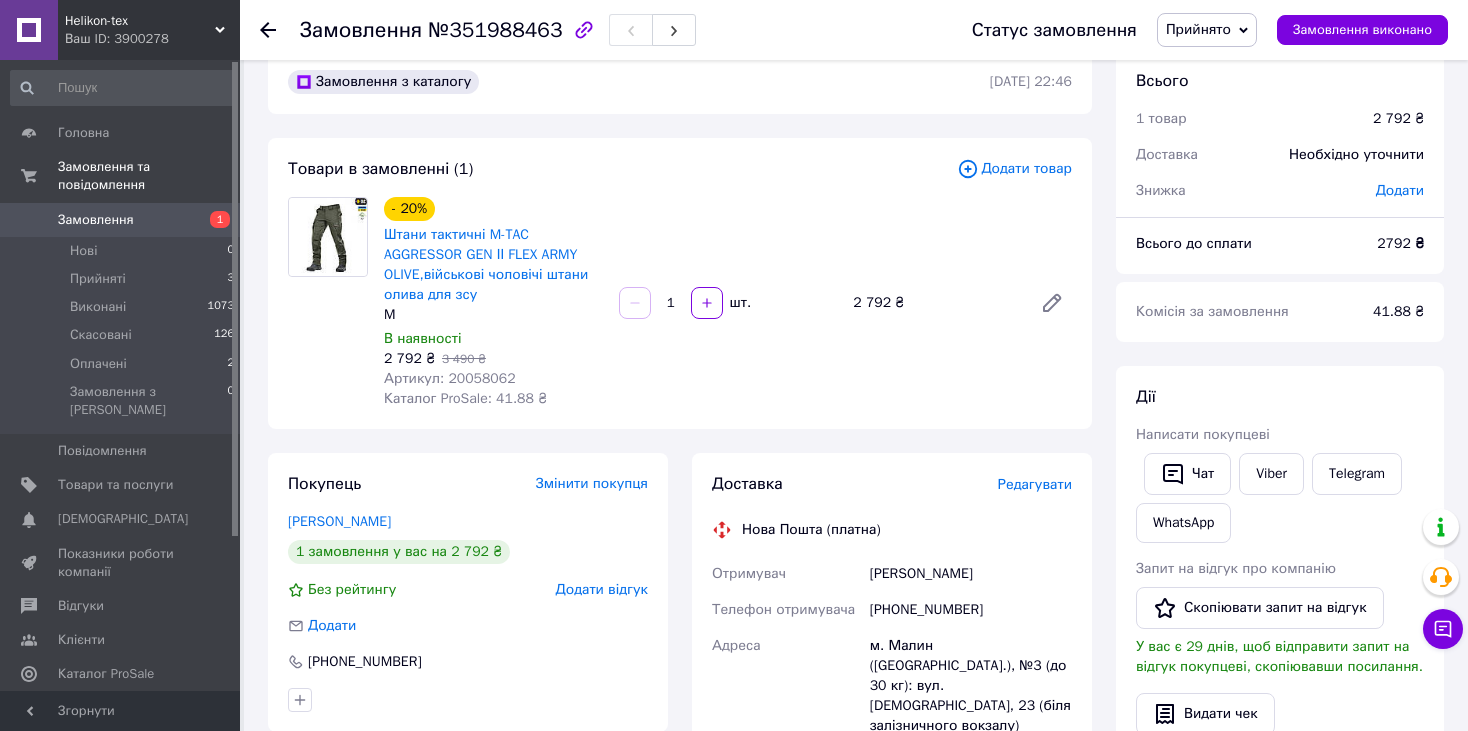 scroll, scrollTop: 0, scrollLeft: 0, axis: both 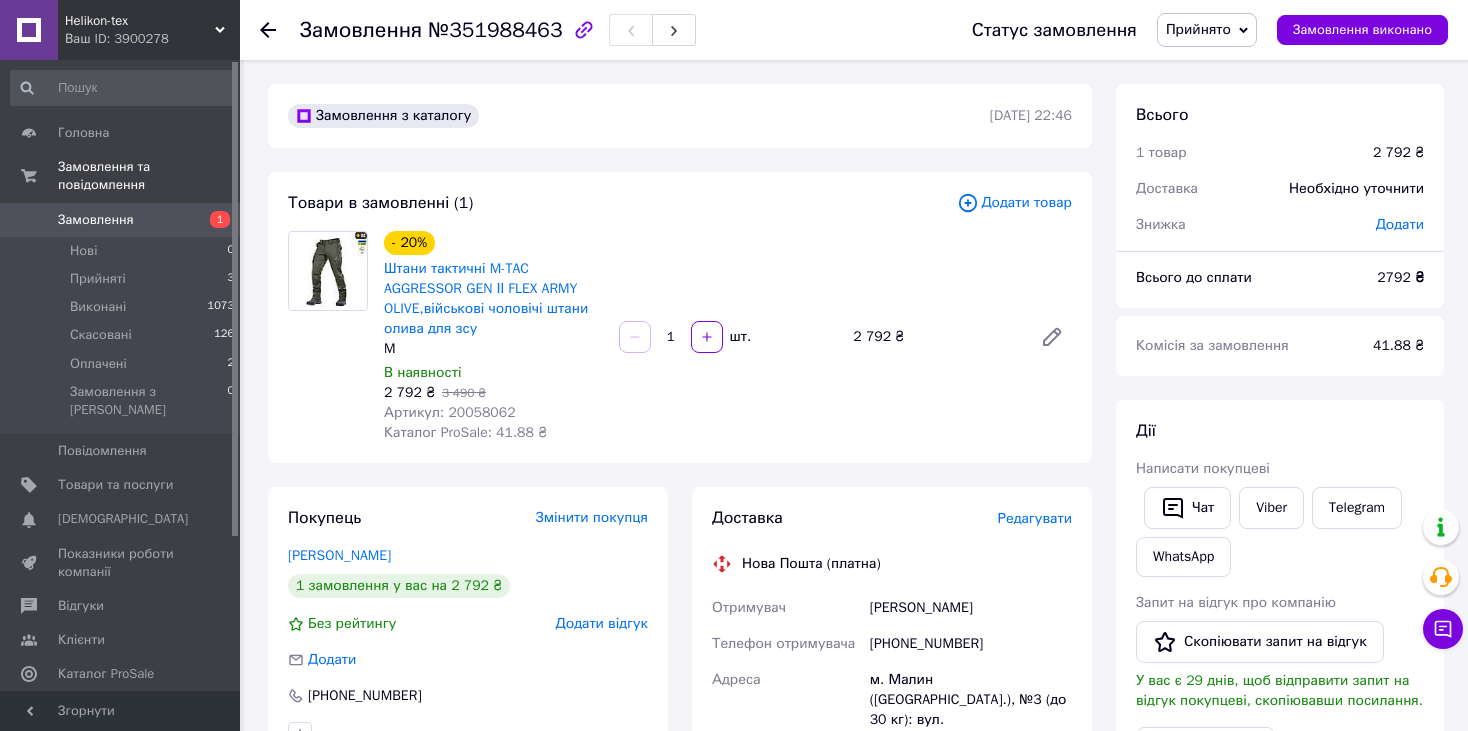 click on "Замовлення" at bounding box center (96, 220) 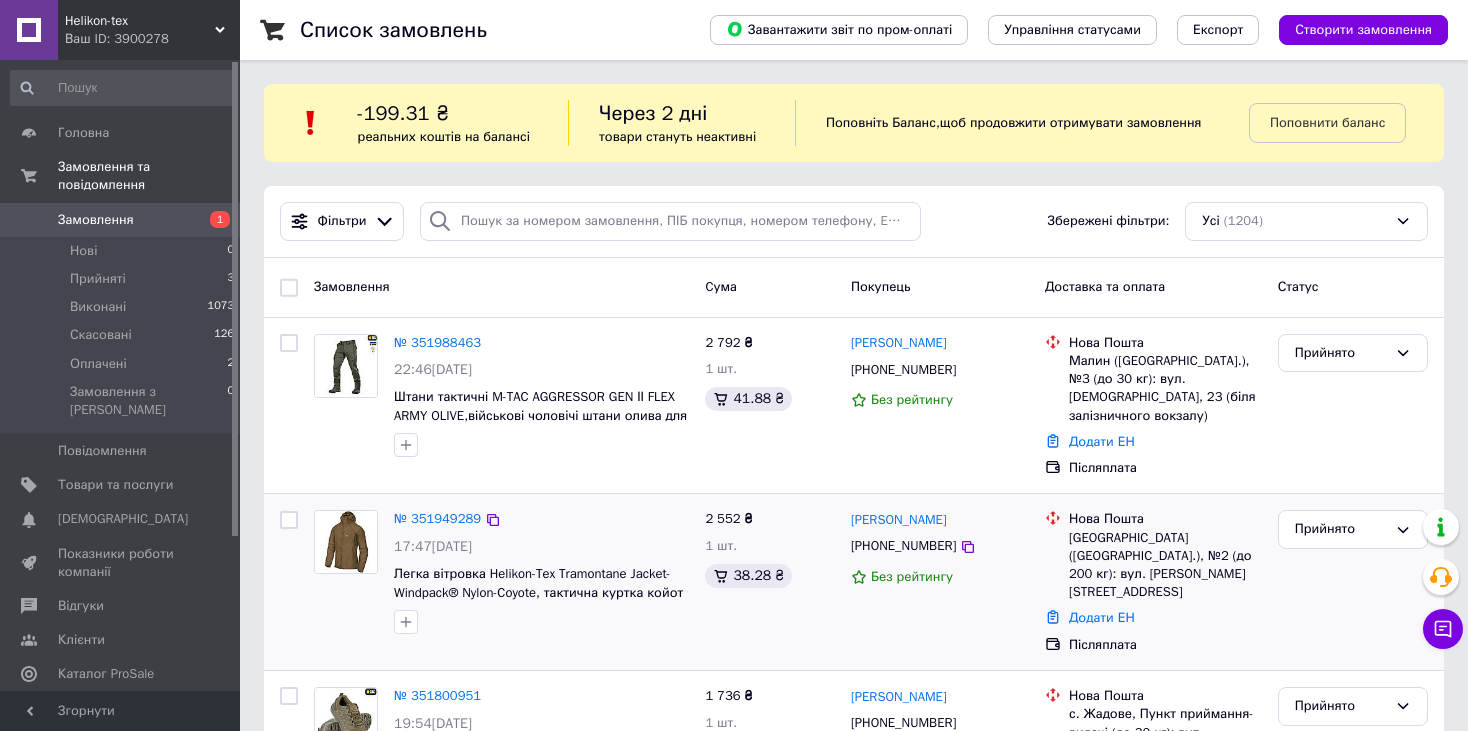 click on "[PHONE_NUMBER]" at bounding box center [903, 546] 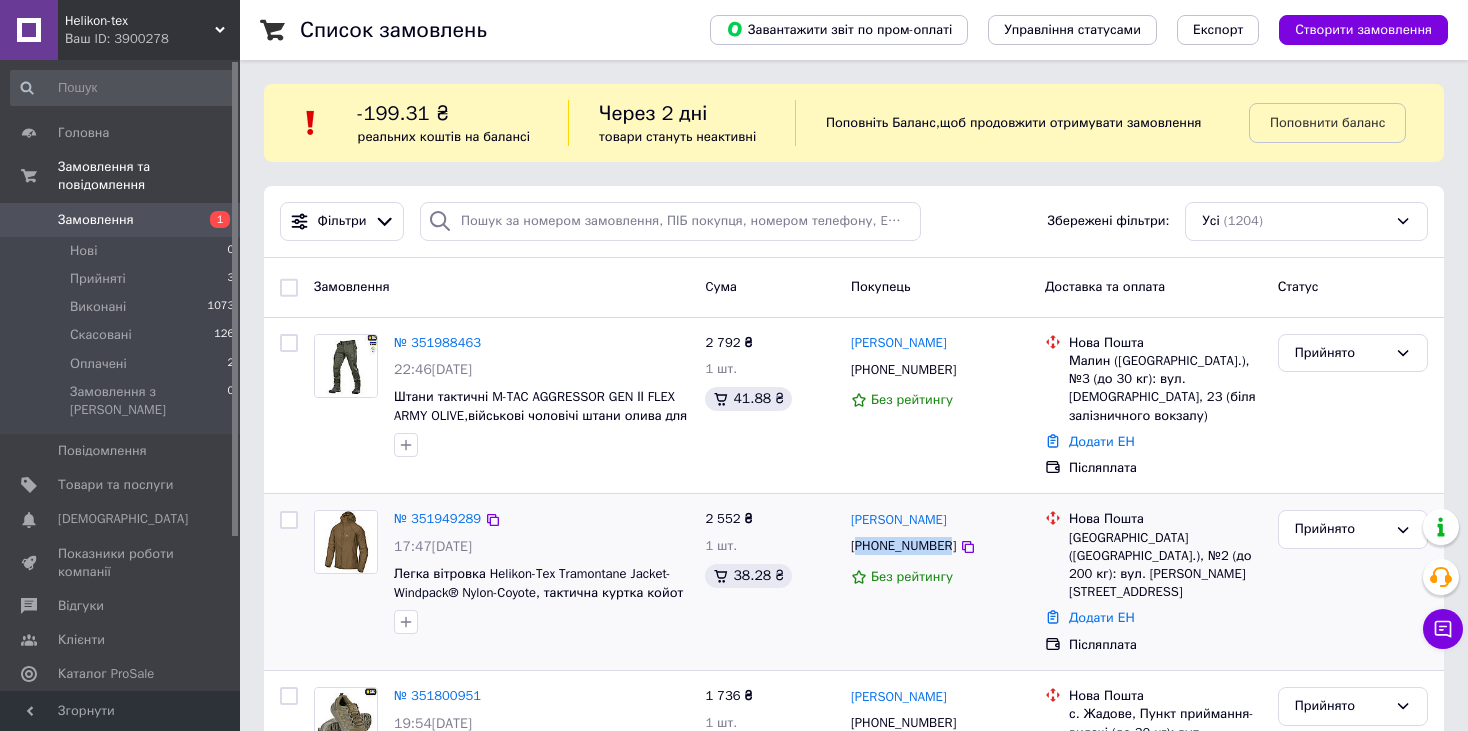 click on "[PHONE_NUMBER]" at bounding box center (903, 546) 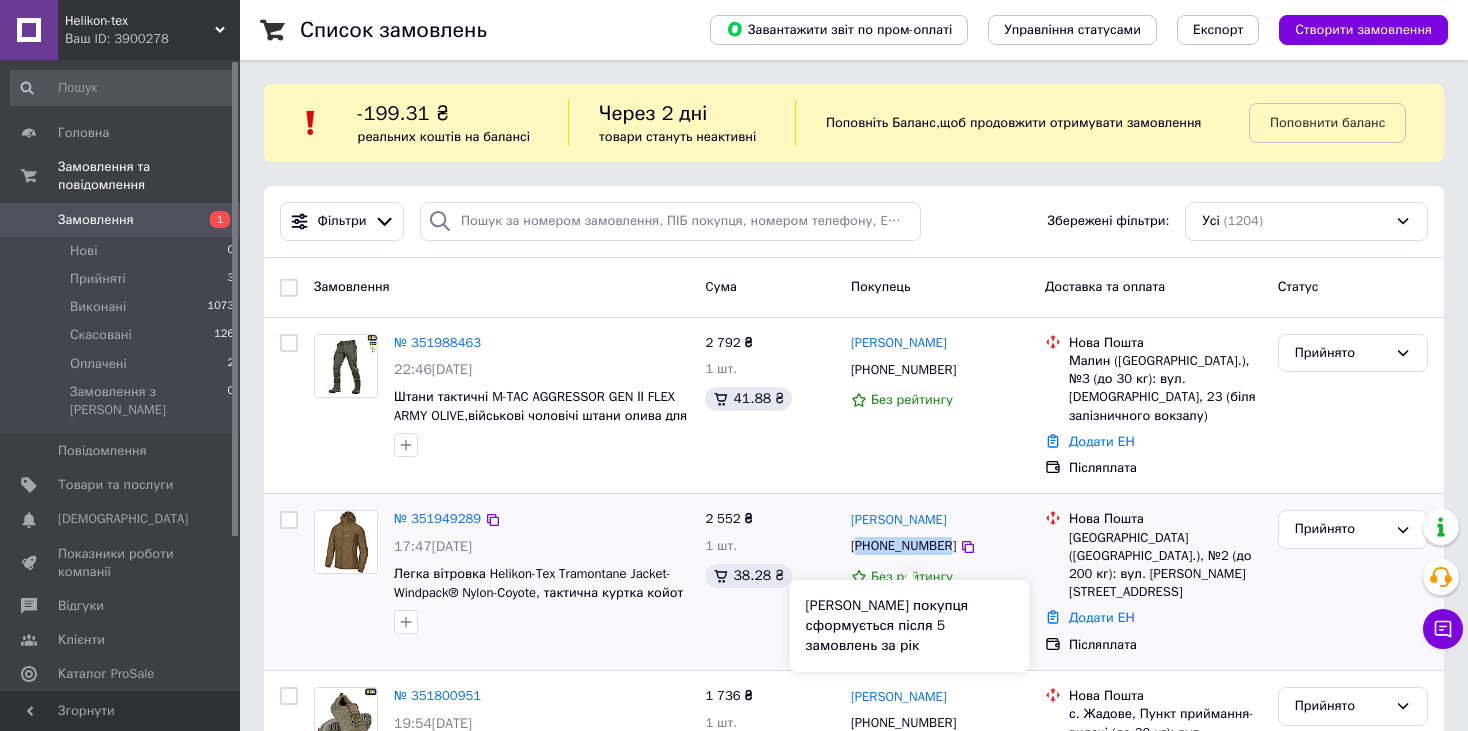 copy on "380667625450" 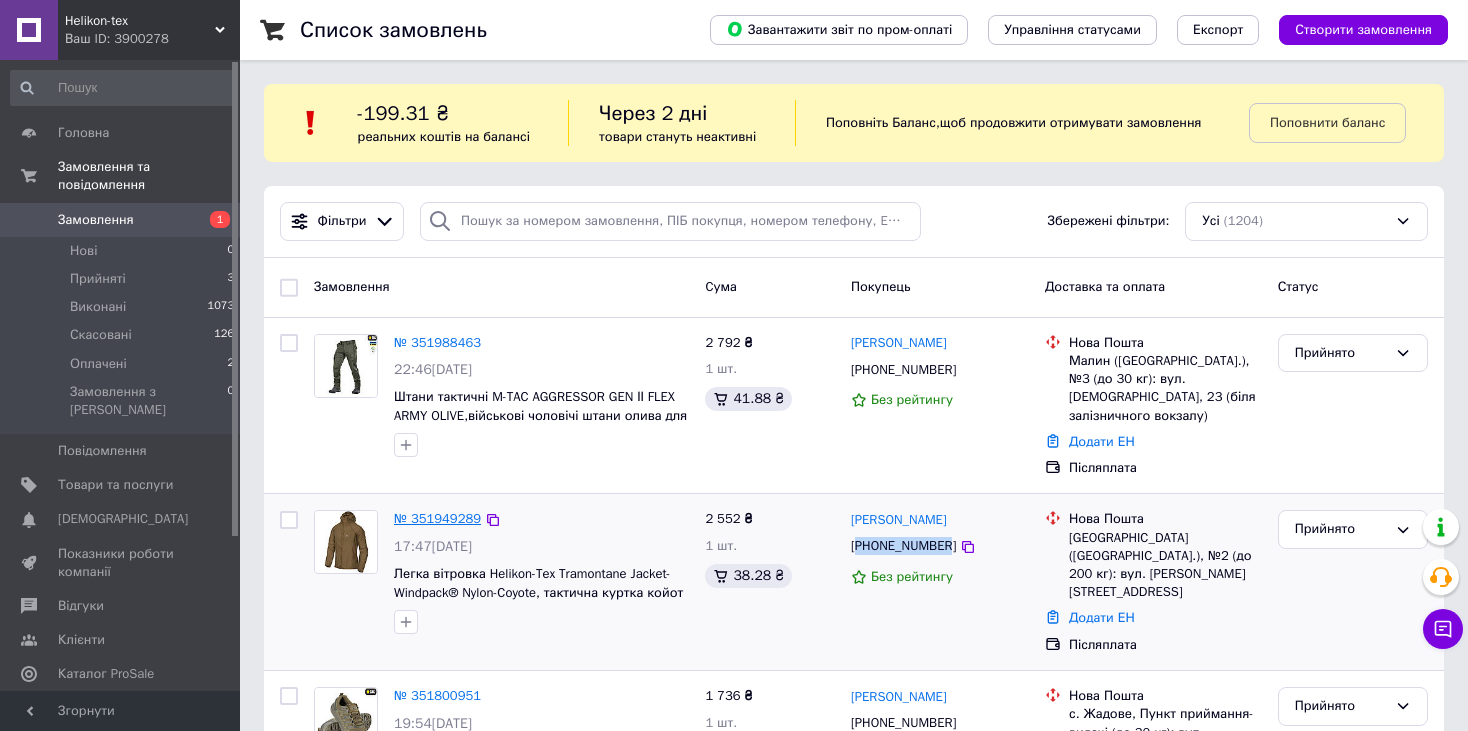 click on "№ 351949289" at bounding box center [437, 518] 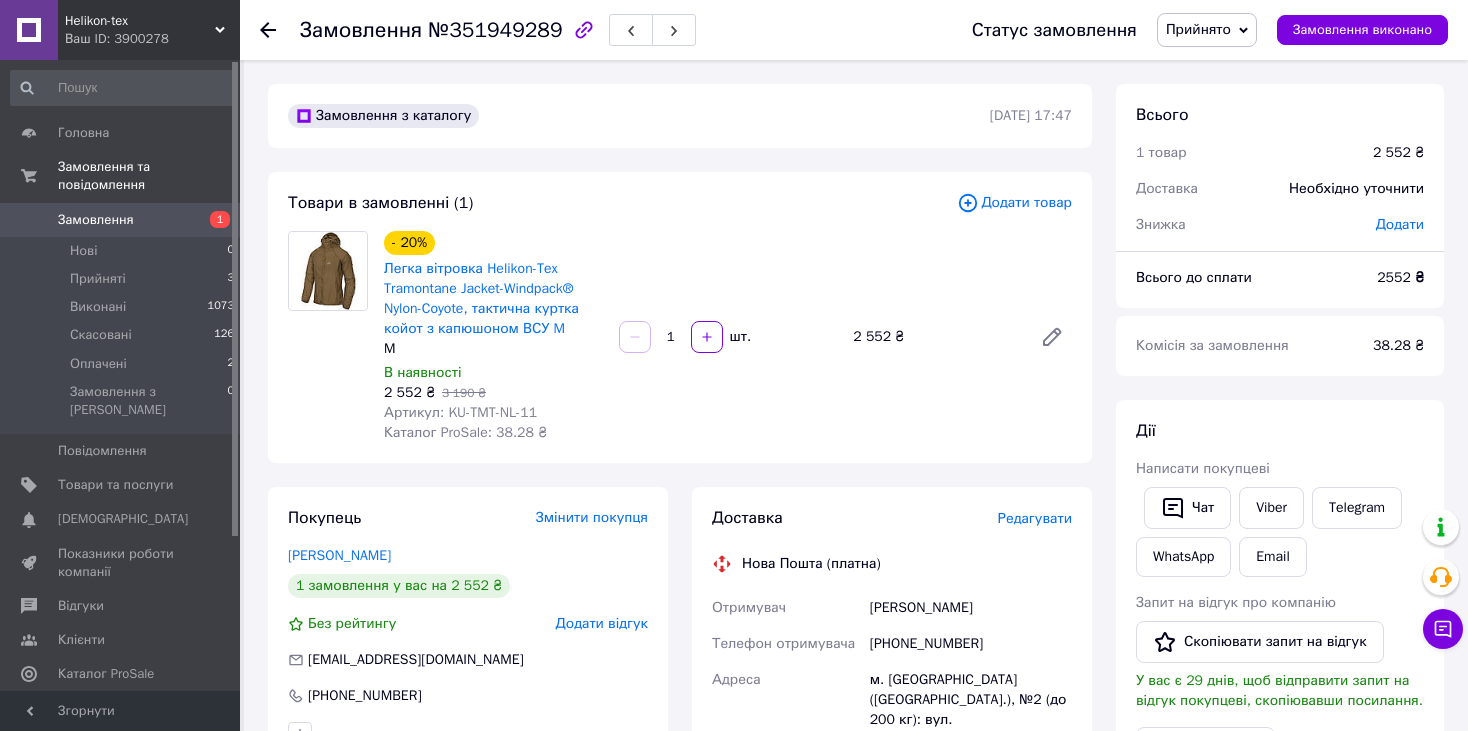 click on "Замовлення" at bounding box center (96, 220) 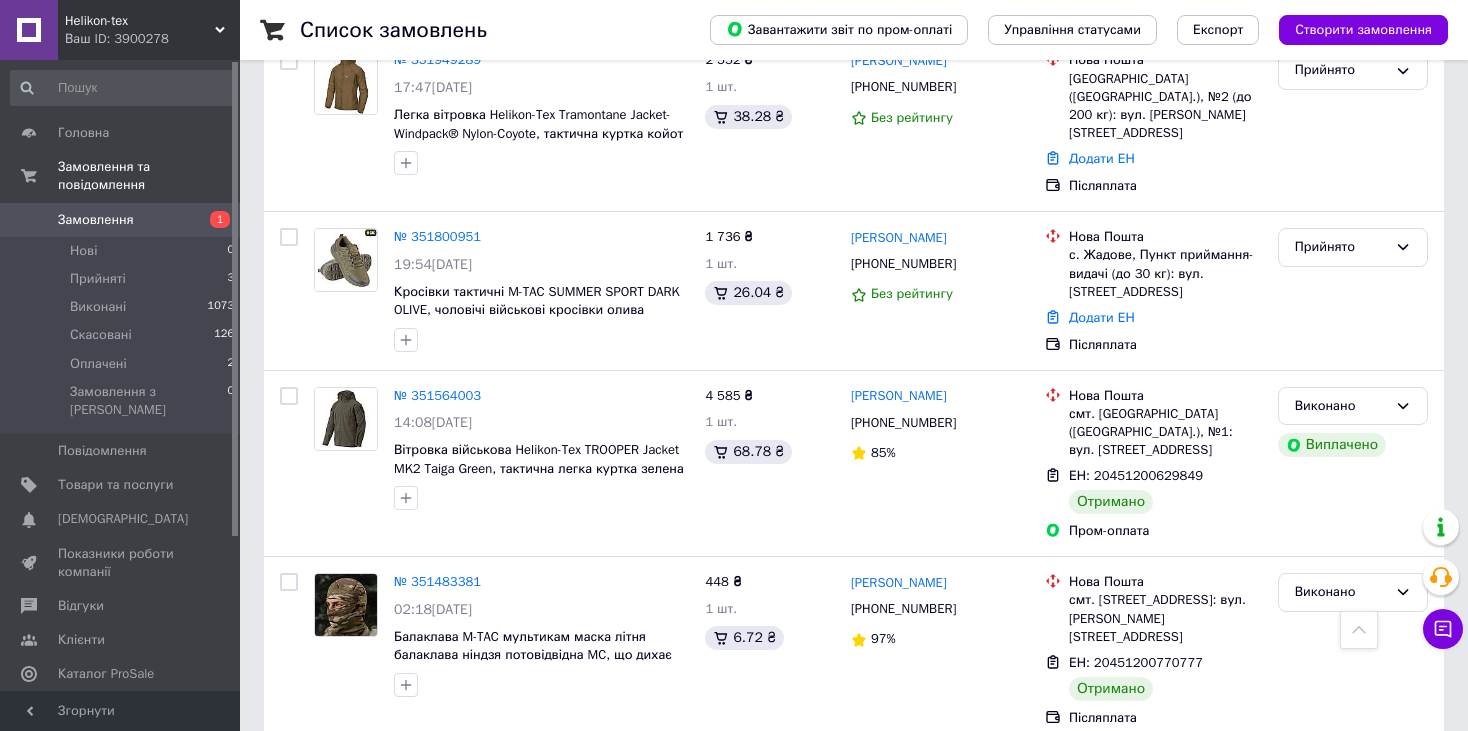 scroll, scrollTop: 400, scrollLeft: 0, axis: vertical 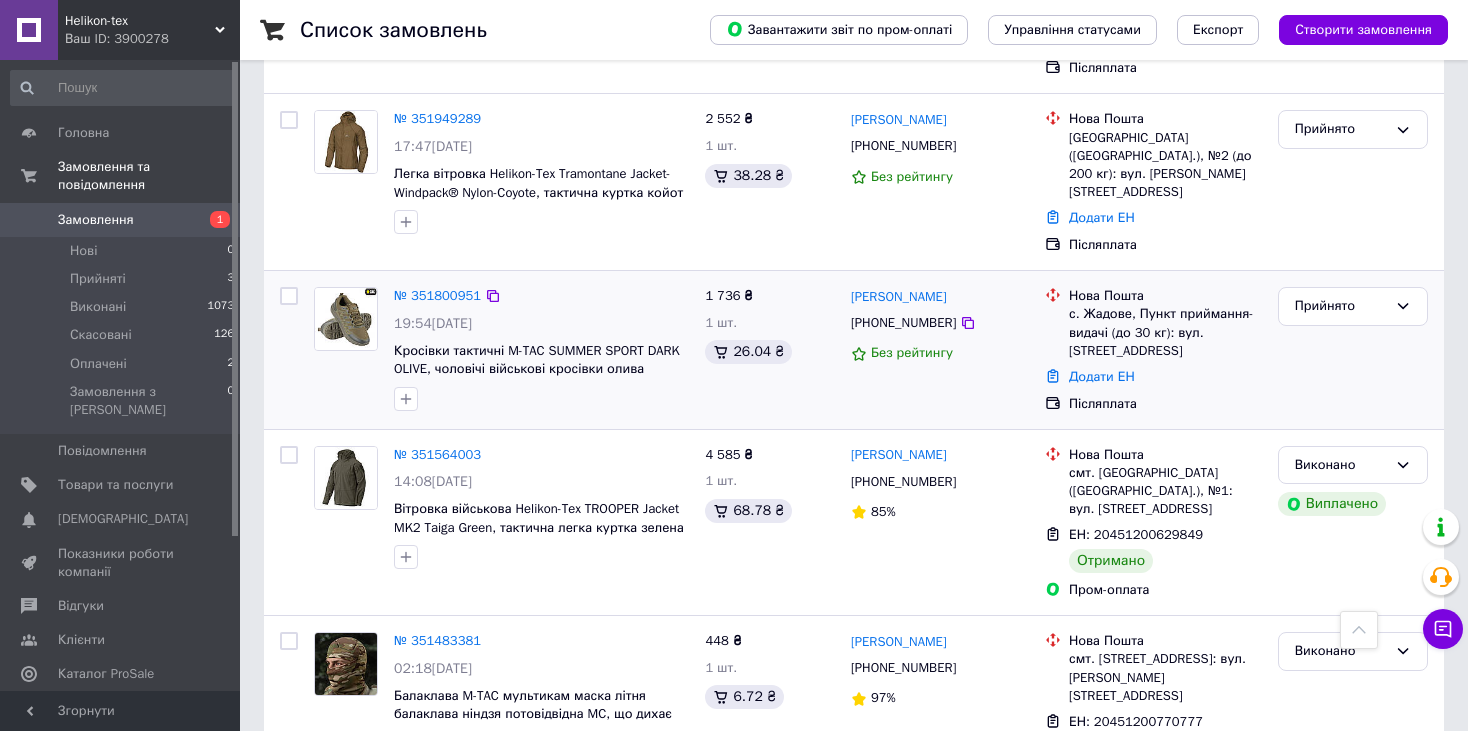 click on "[PHONE_NUMBER]" at bounding box center [903, 323] 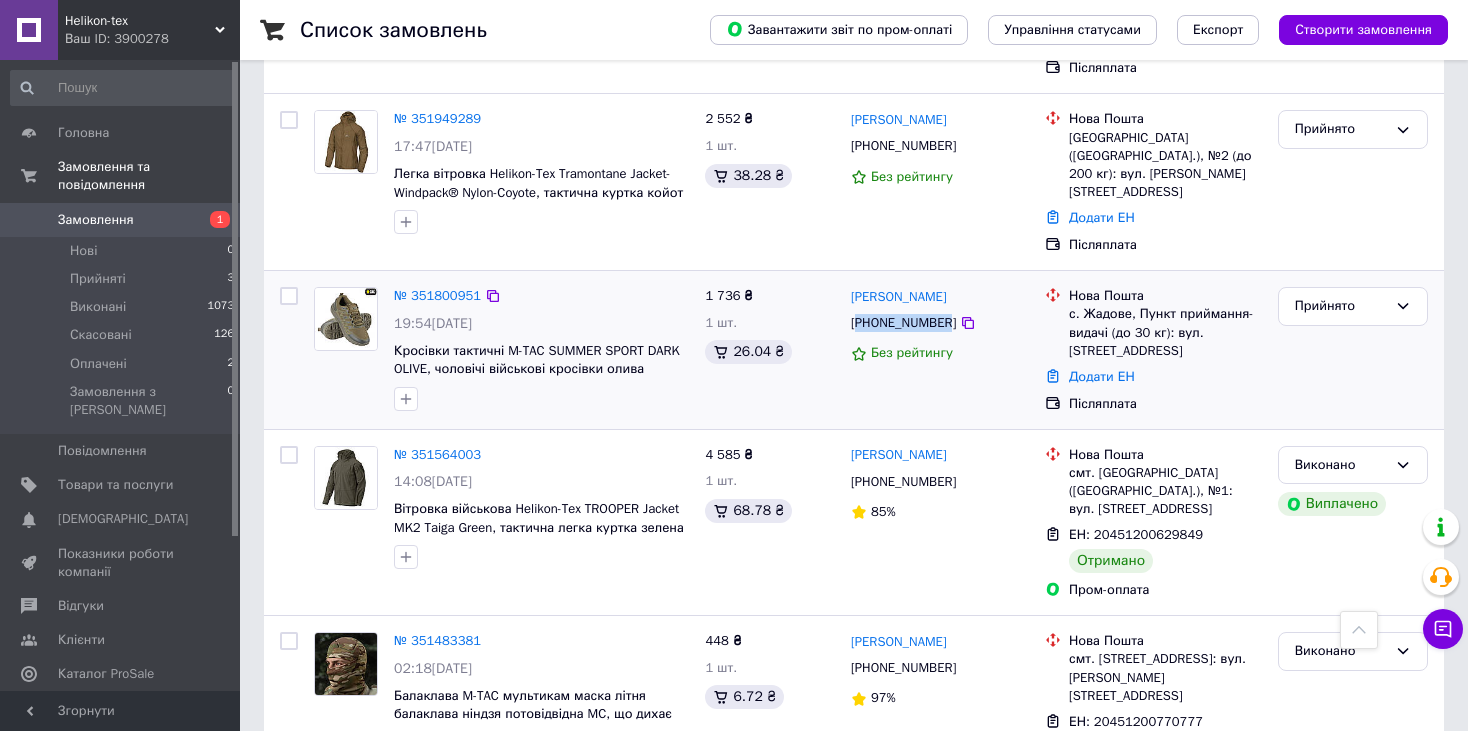 click on "[PHONE_NUMBER]" at bounding box center (903, 323) 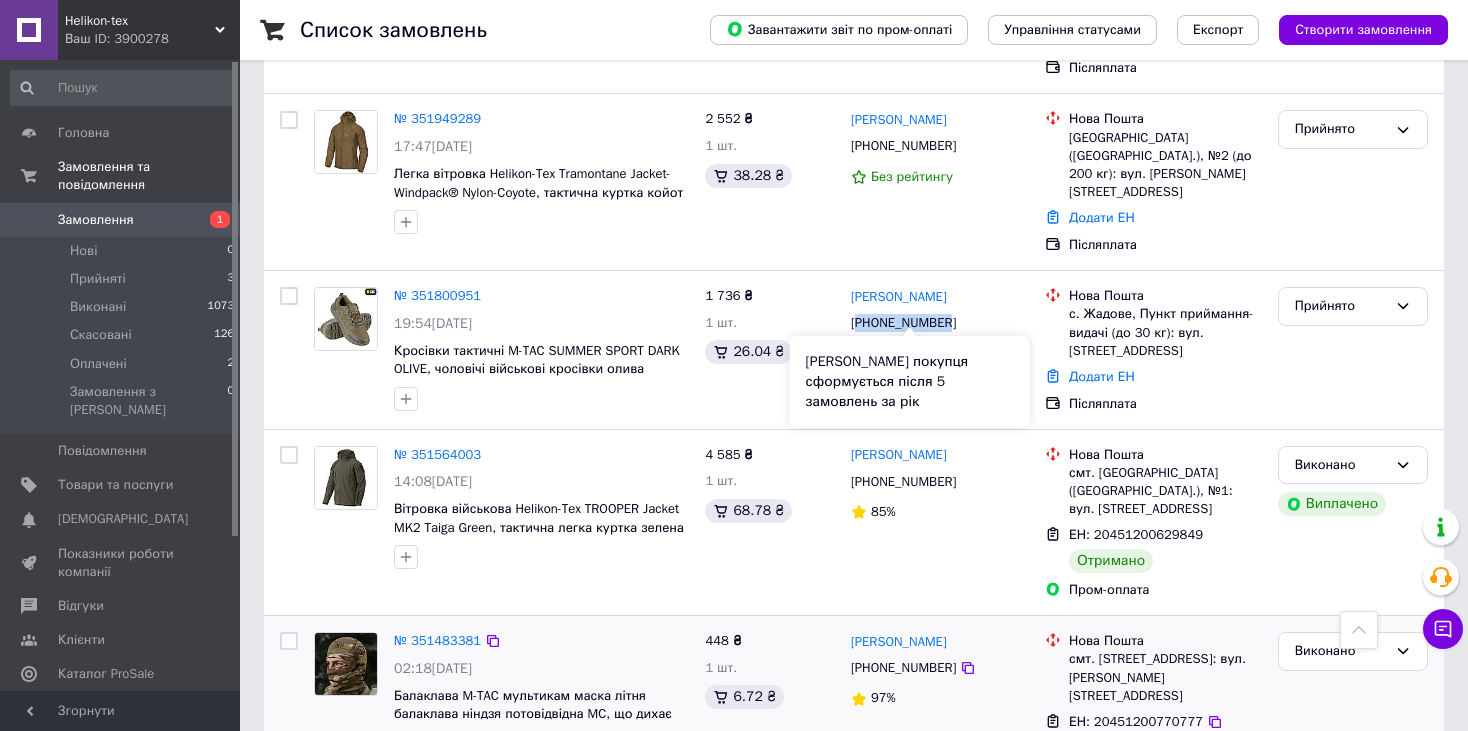 copy on "380679852072" 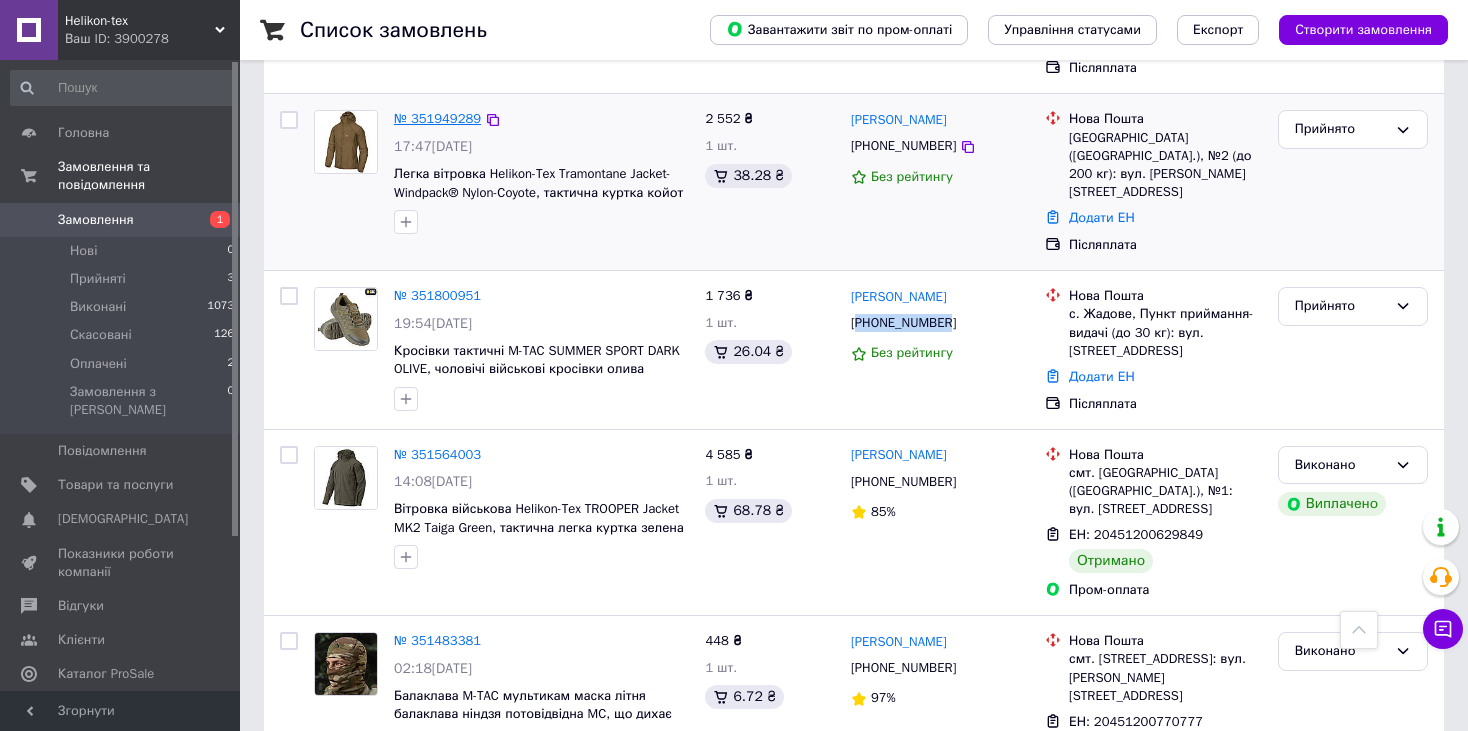 click on "№ 351949289" at bounding box center [437, 118] 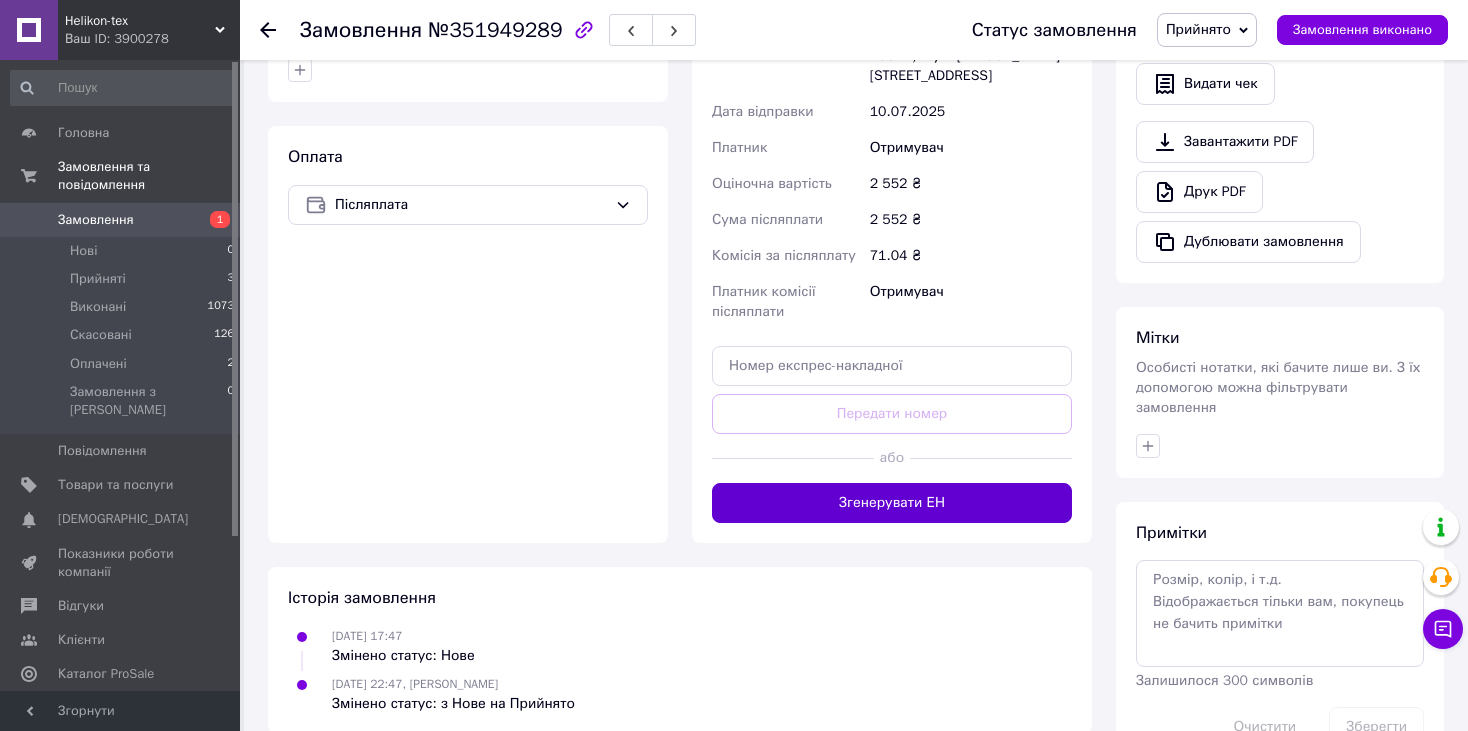 click on "Згенерувати ЕН" at bounding box center [892, 503] 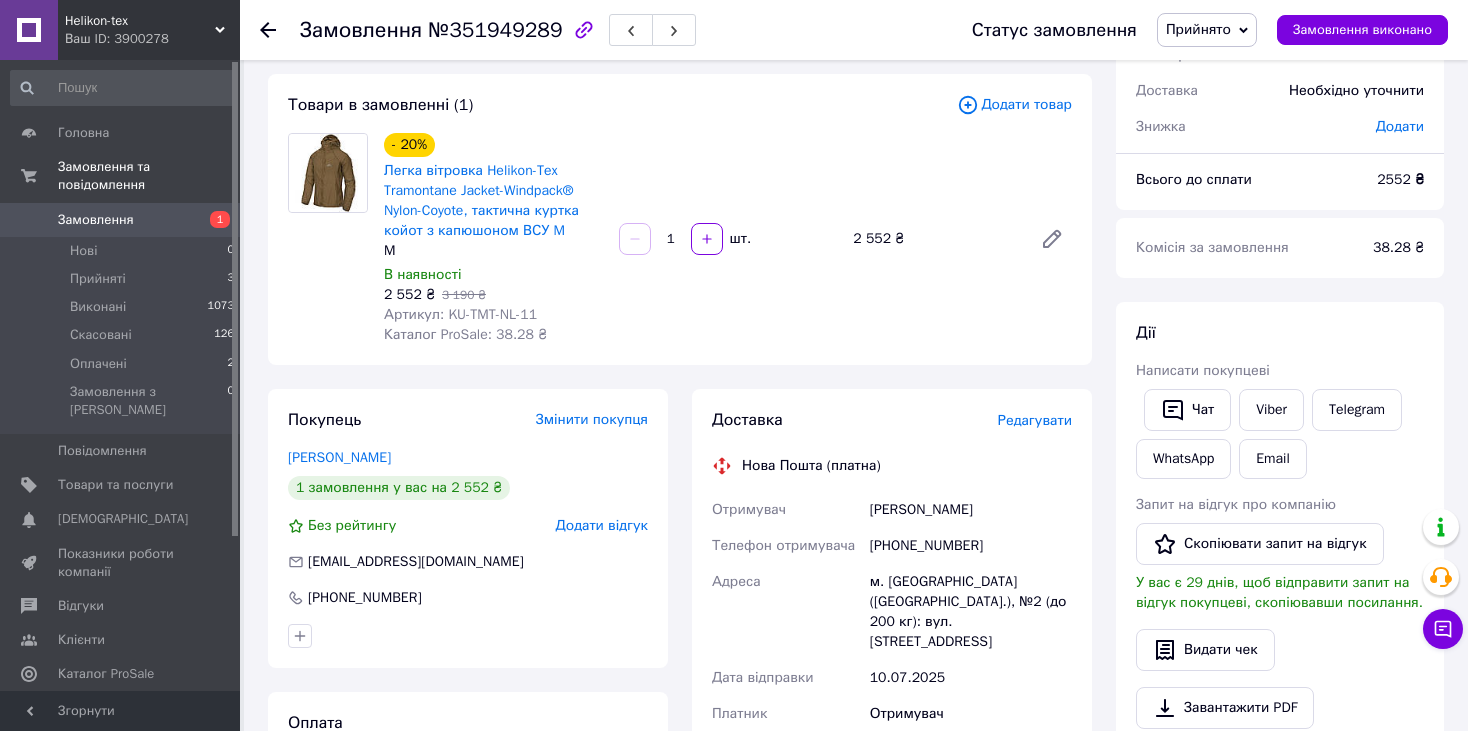scroll, scrollTop: 64, scrollLeft: 0, axis: vertical 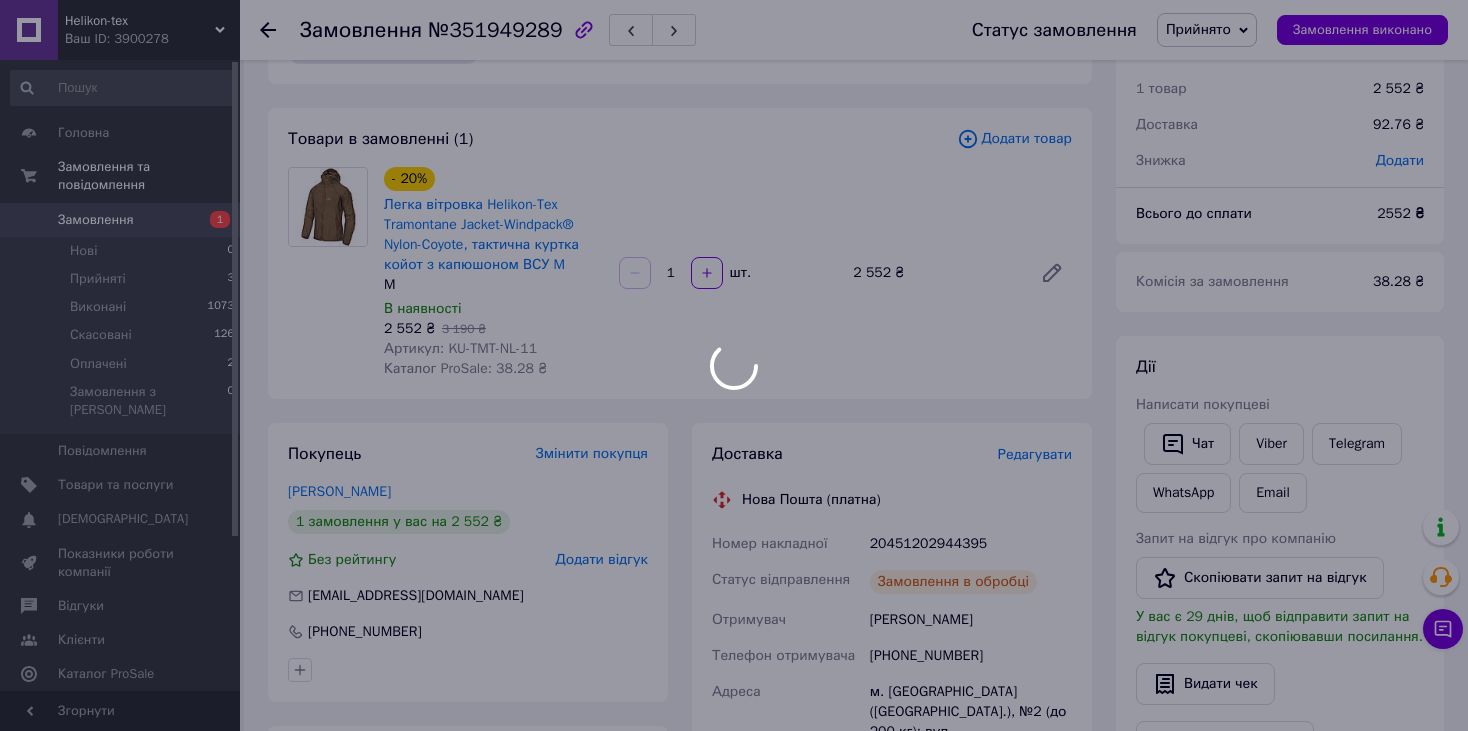 click at bounding box center (734, 365) 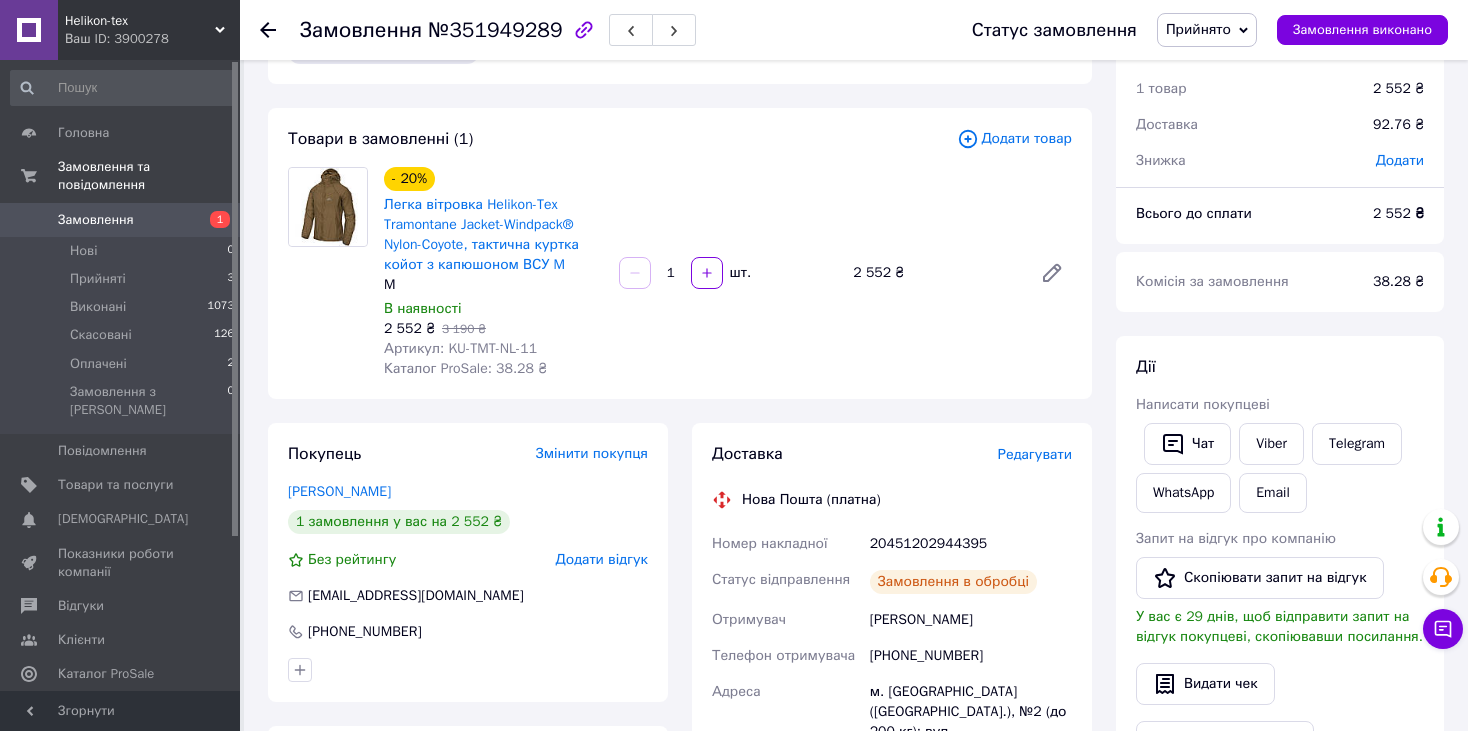 click on "20451202944395" at bounding box center [971, 544] 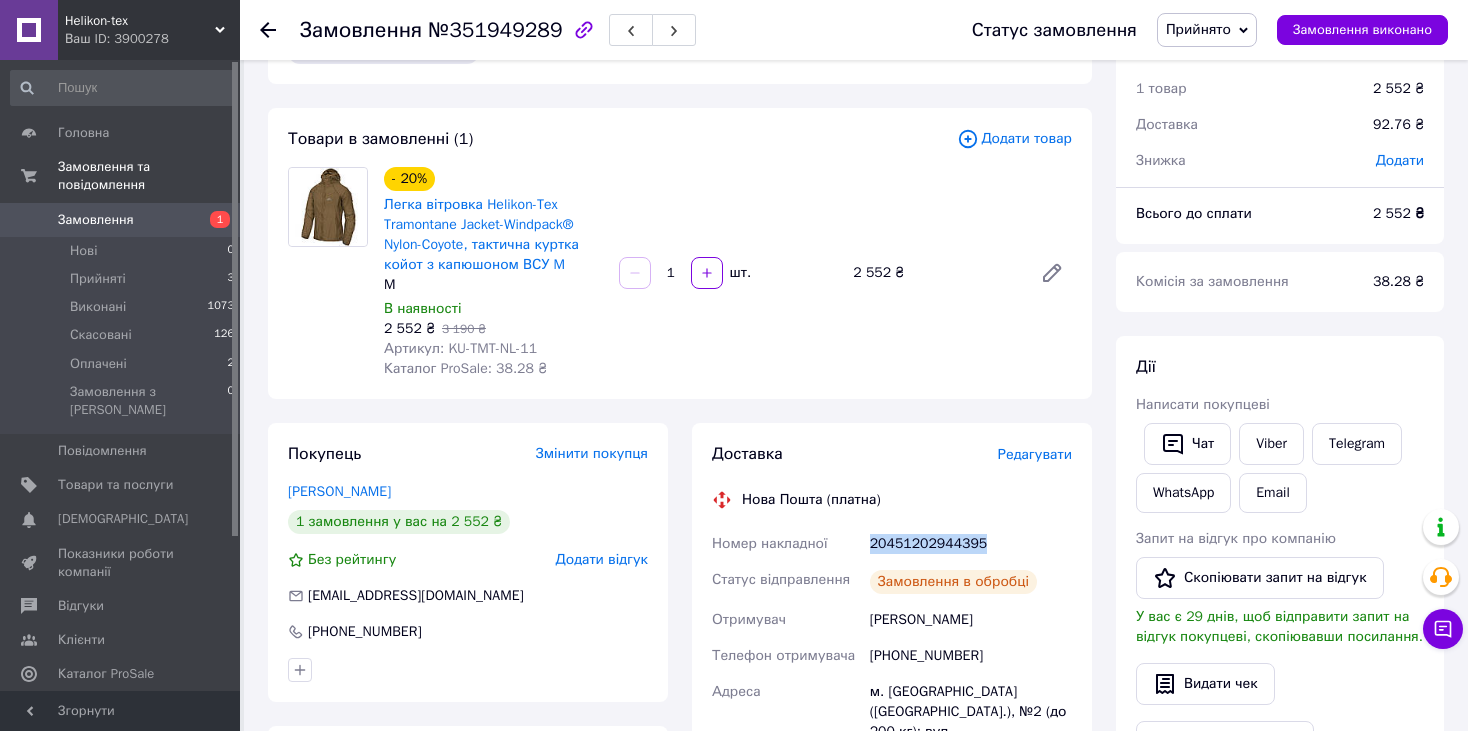 click on "20451202944395" at bounding box center [971, 544] 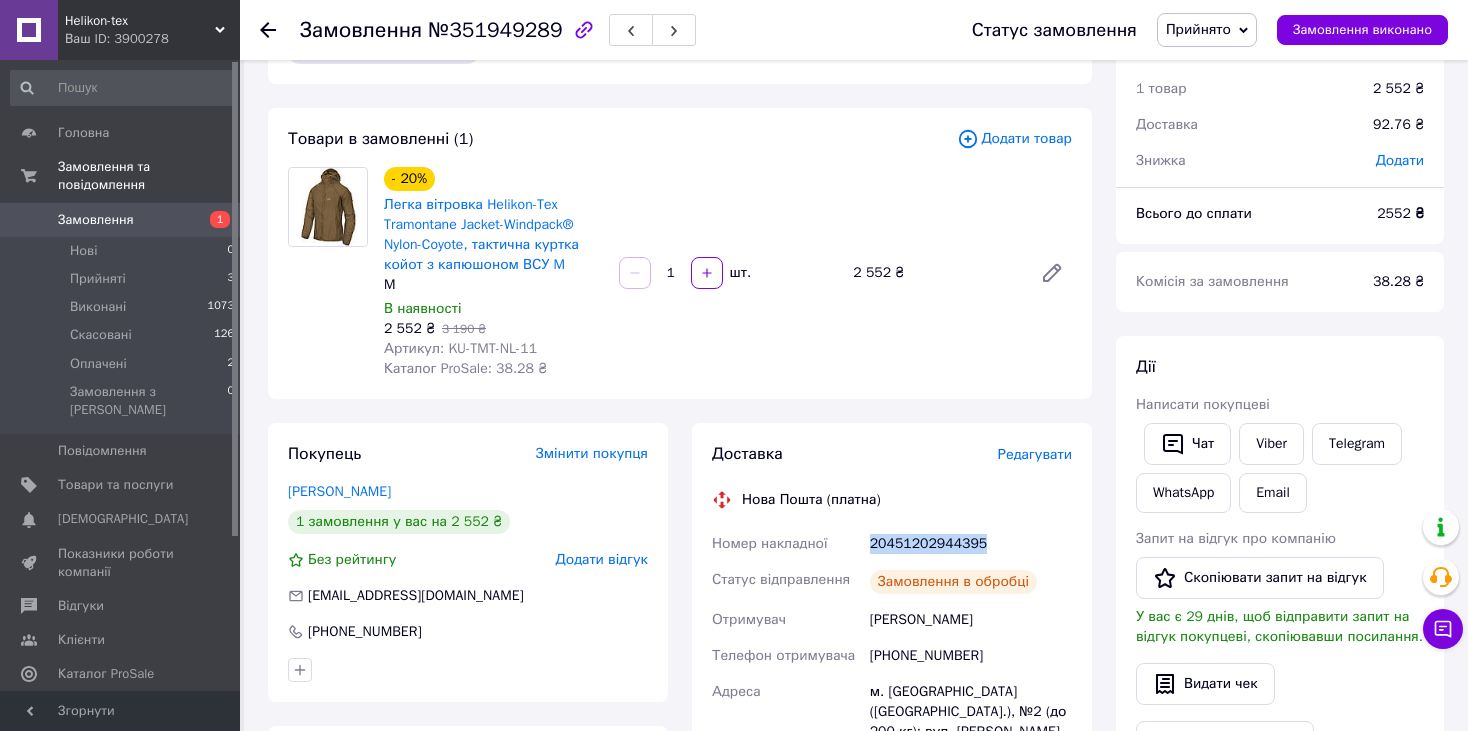copy on "20451202944395" 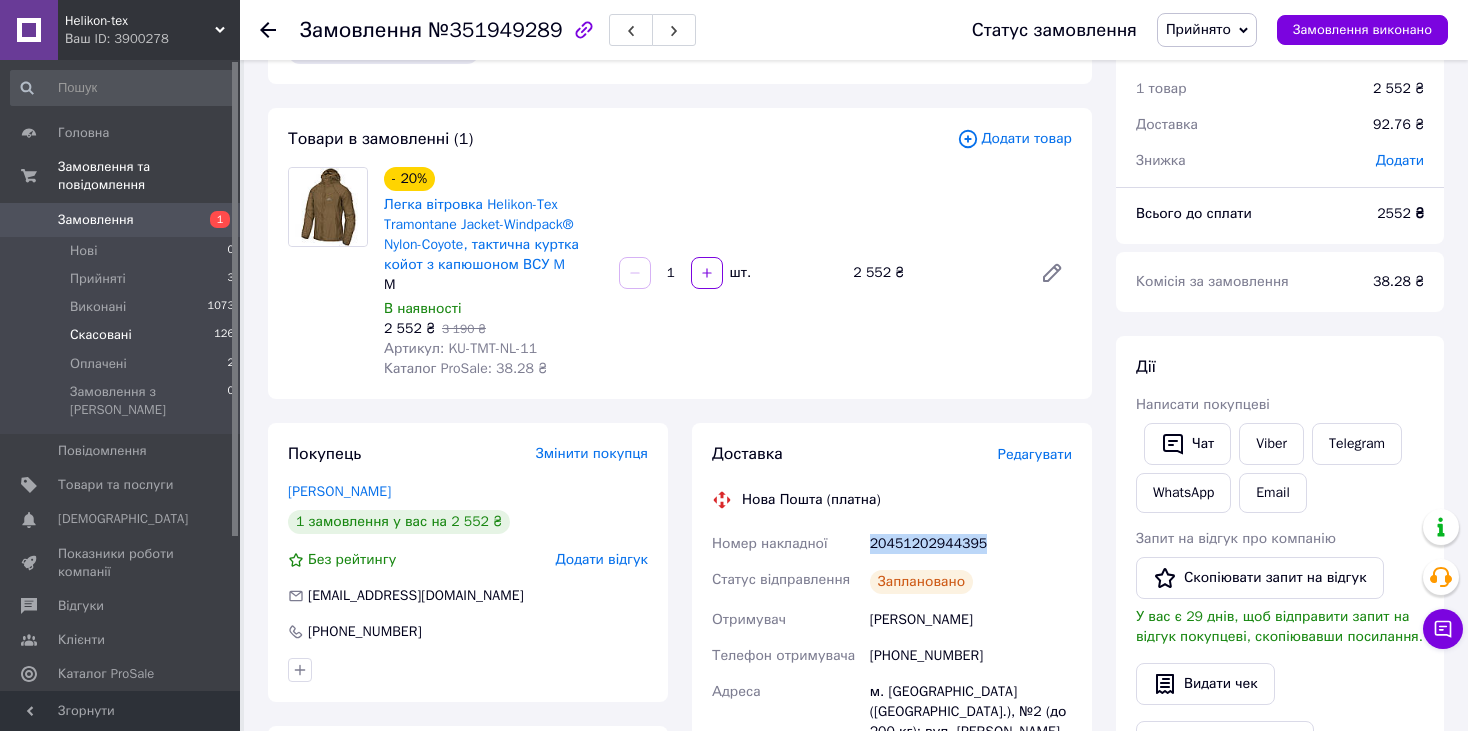scroll, scrollTop: 0, scrollLeft: 0, axis: both 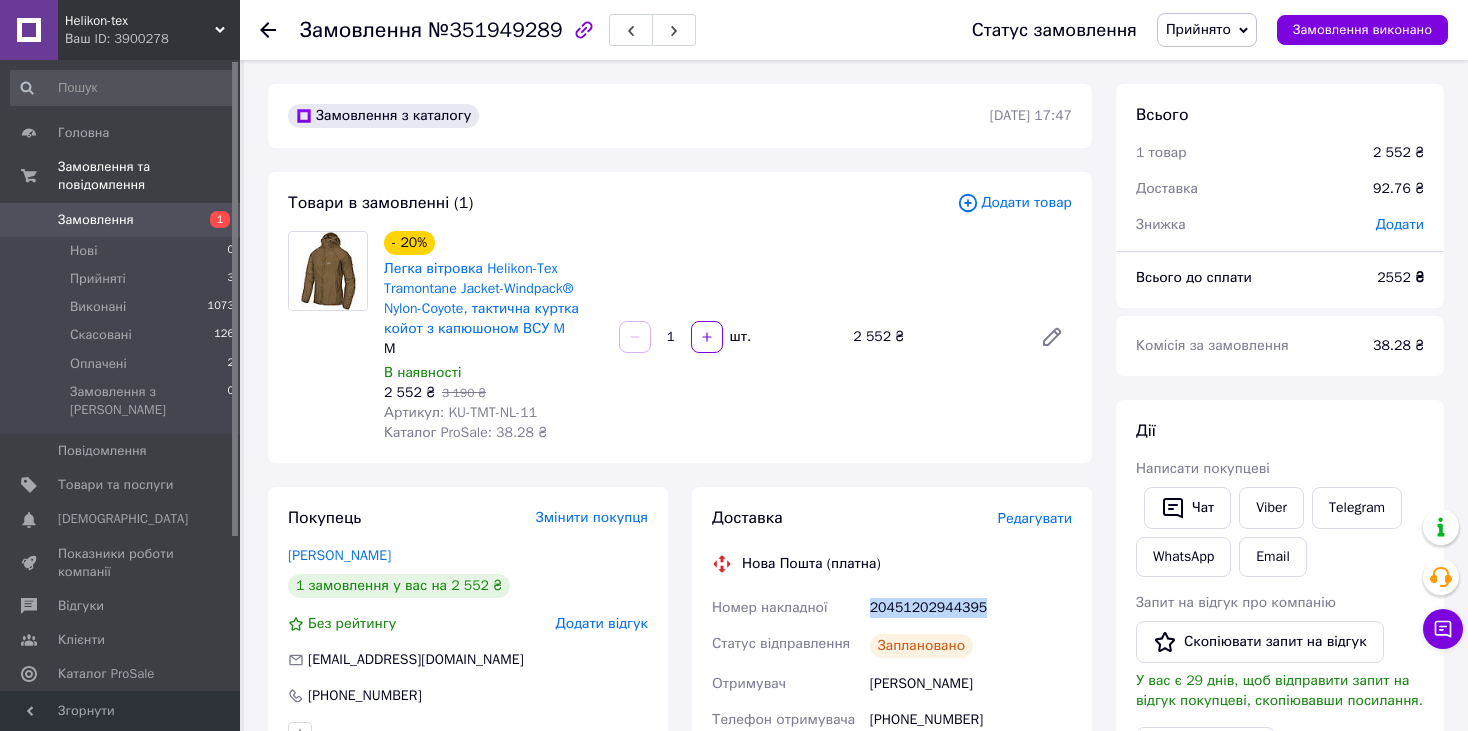 click on "Замовлення 1" at bounding box center [123, 220] 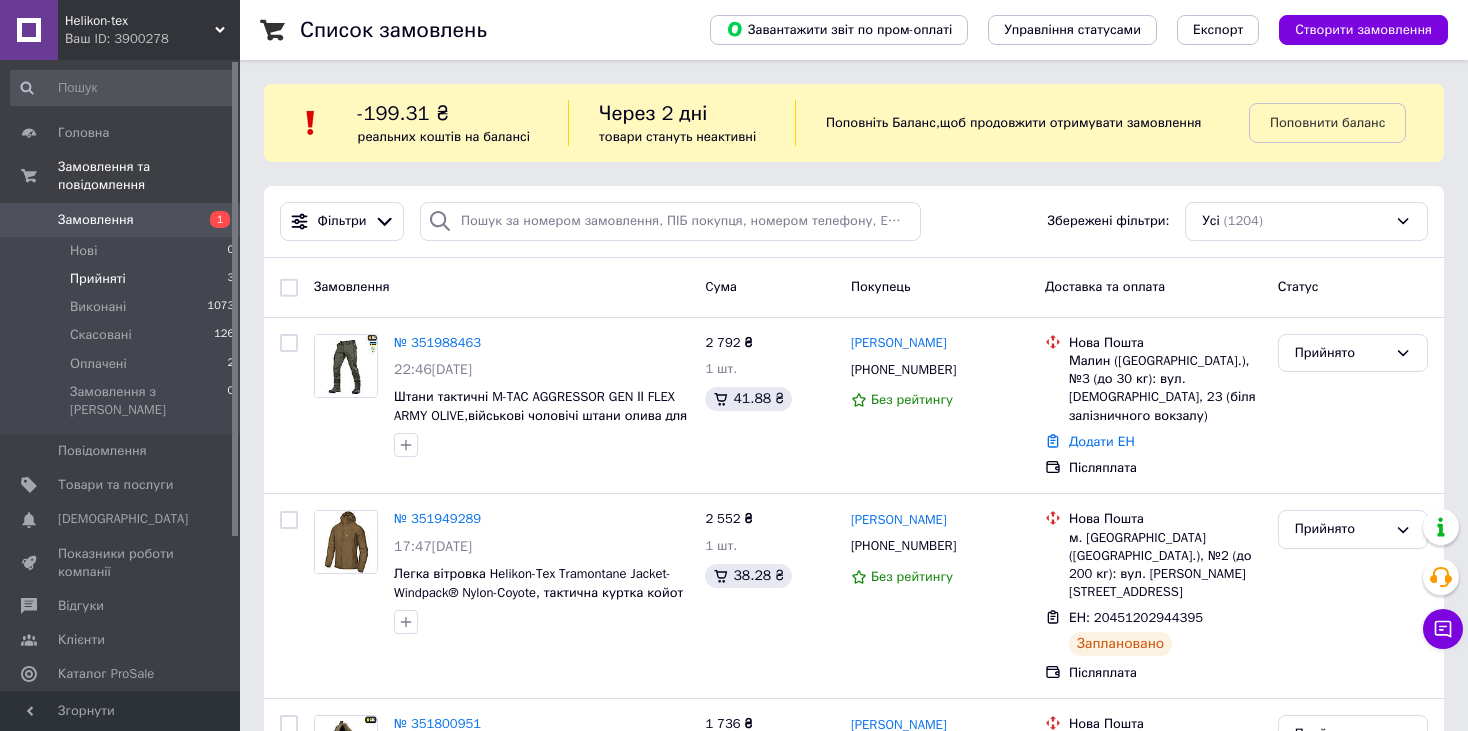 click on "Прийняті" at bounding box center [98, 279] 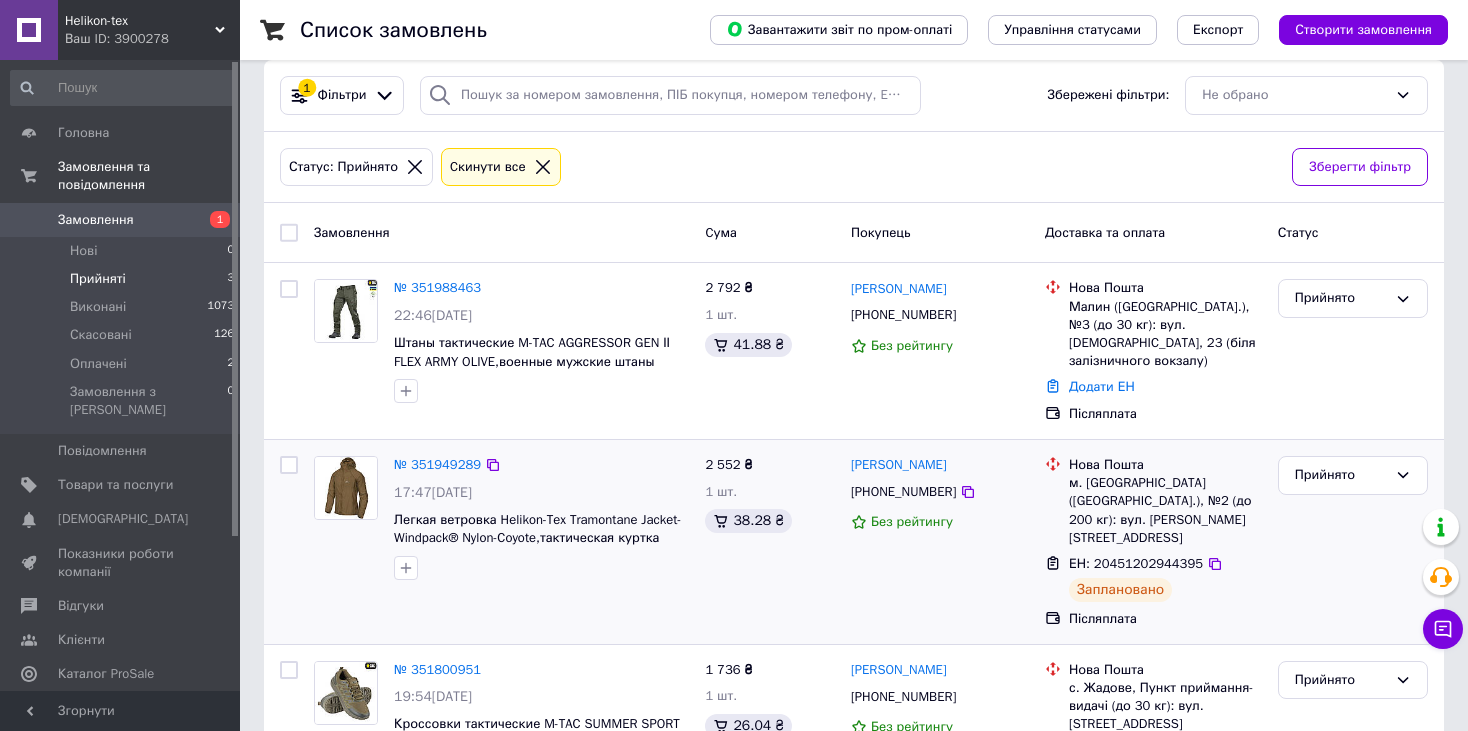 scroll, scrollTop: 164, scrollLeft: 0, axis: vertical 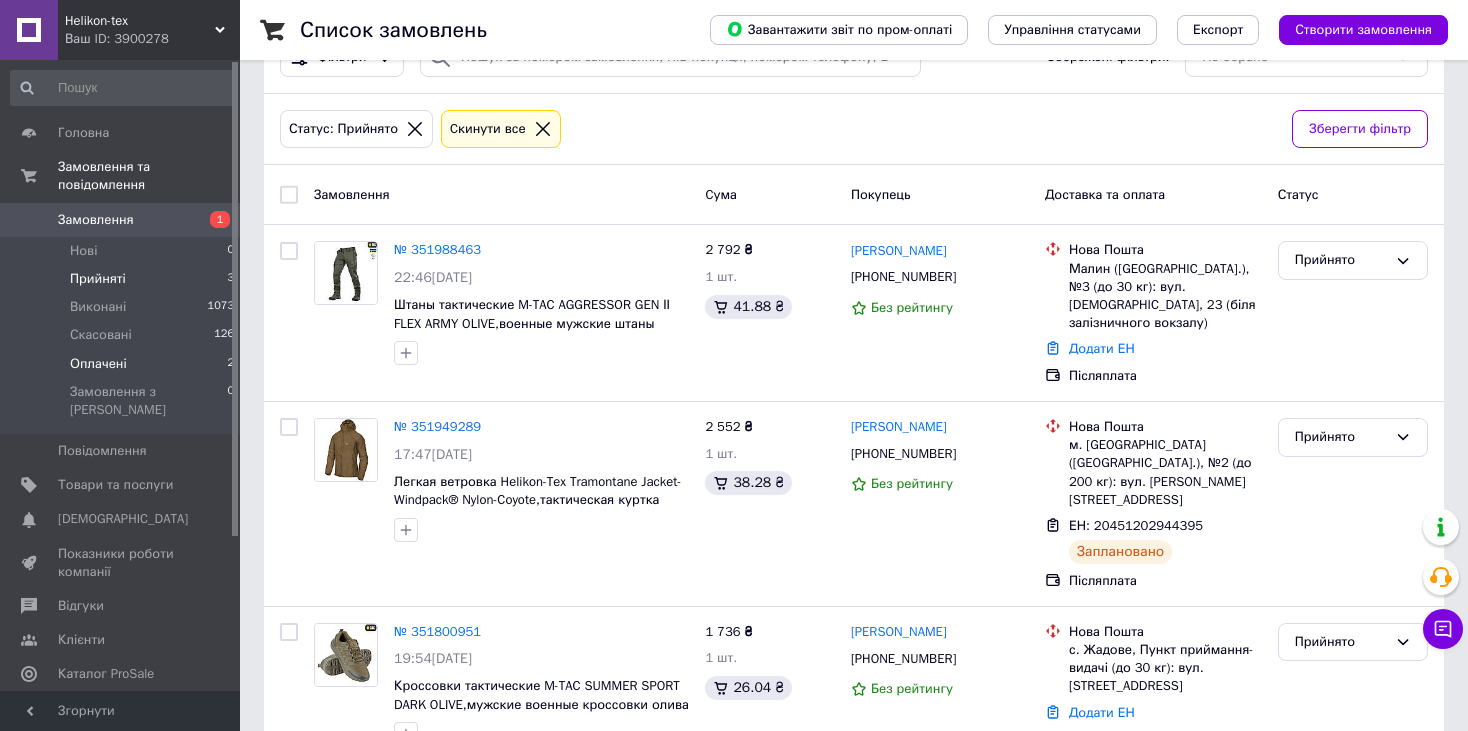 click on "Оплачені 2" at bounding box center [123, 364] 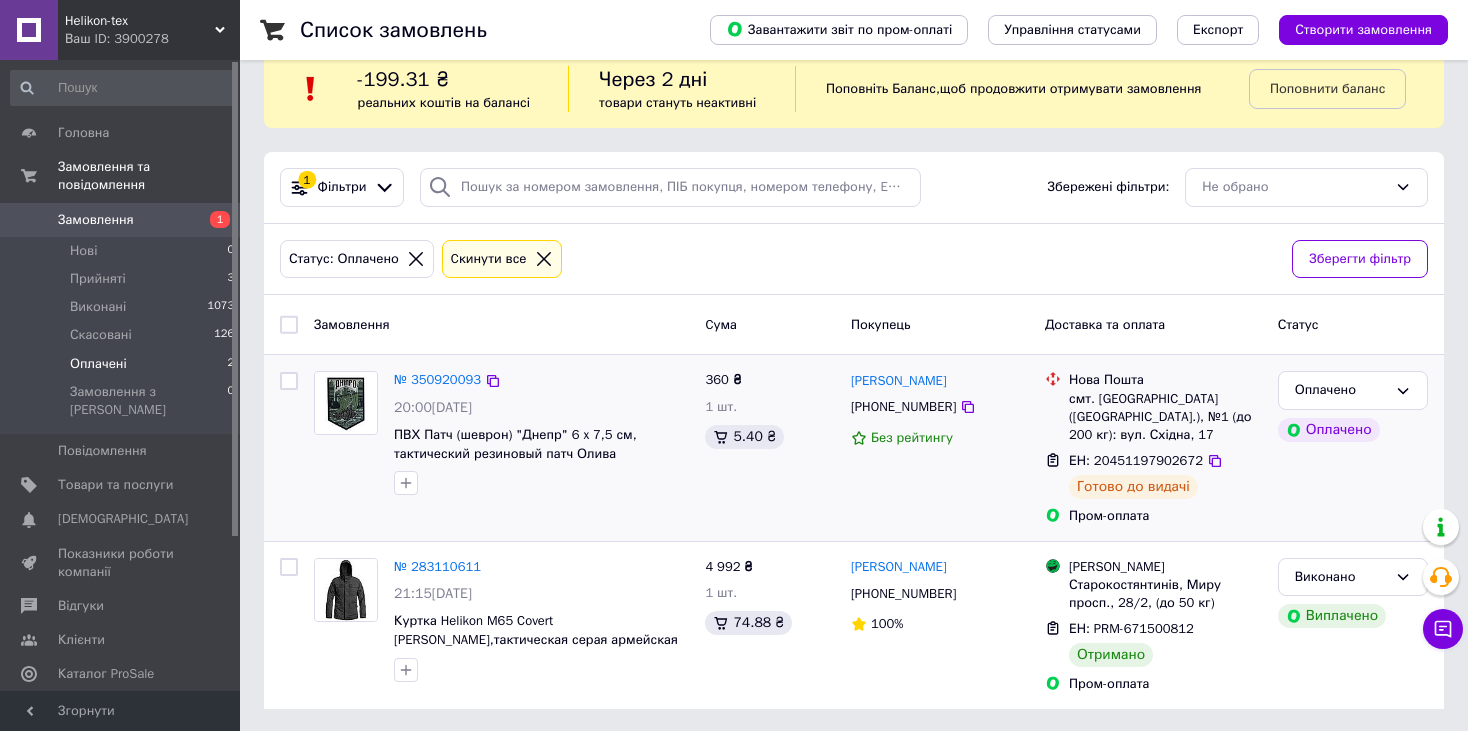 scroll, scrollTop: 0, scrollLeft: 0, axis: both 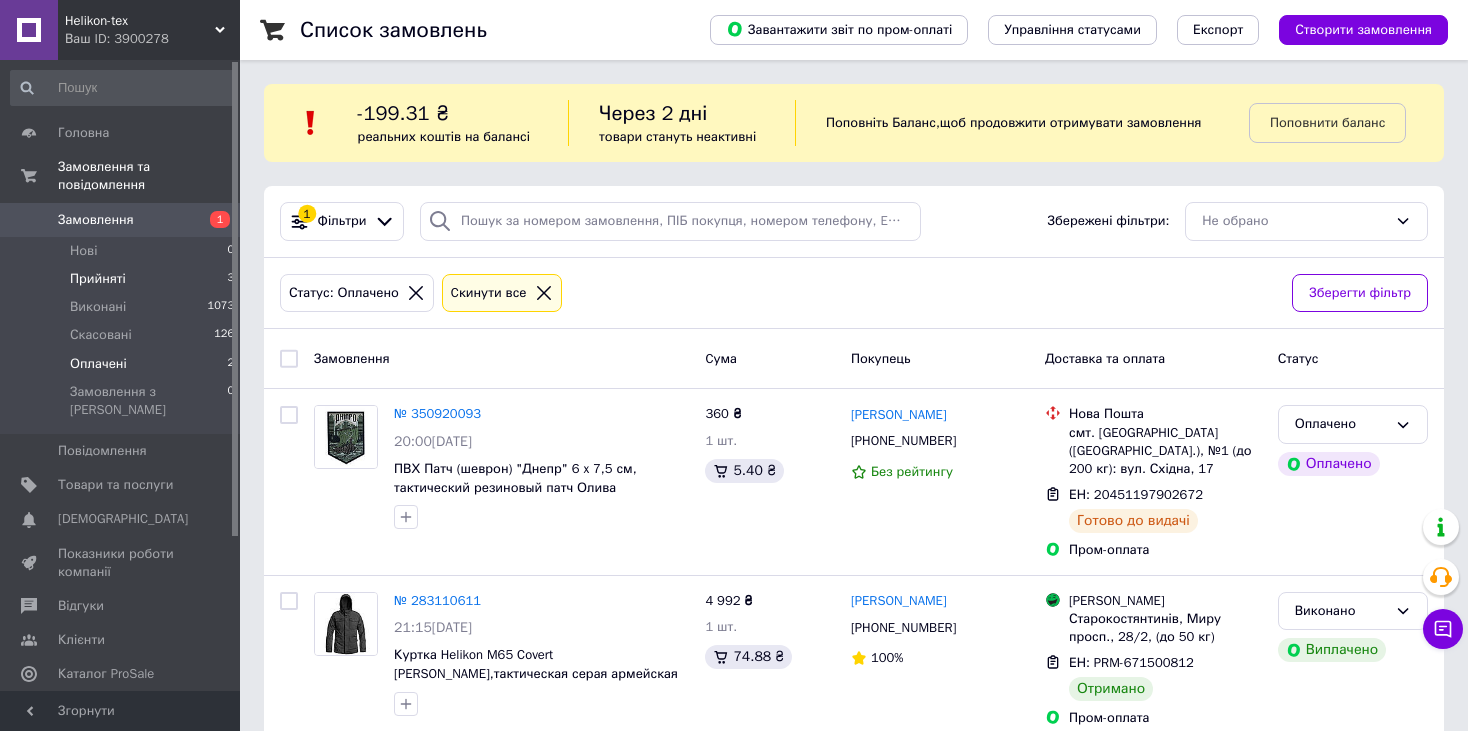 click on "Прийняті" at bounding box center (98, 279) 